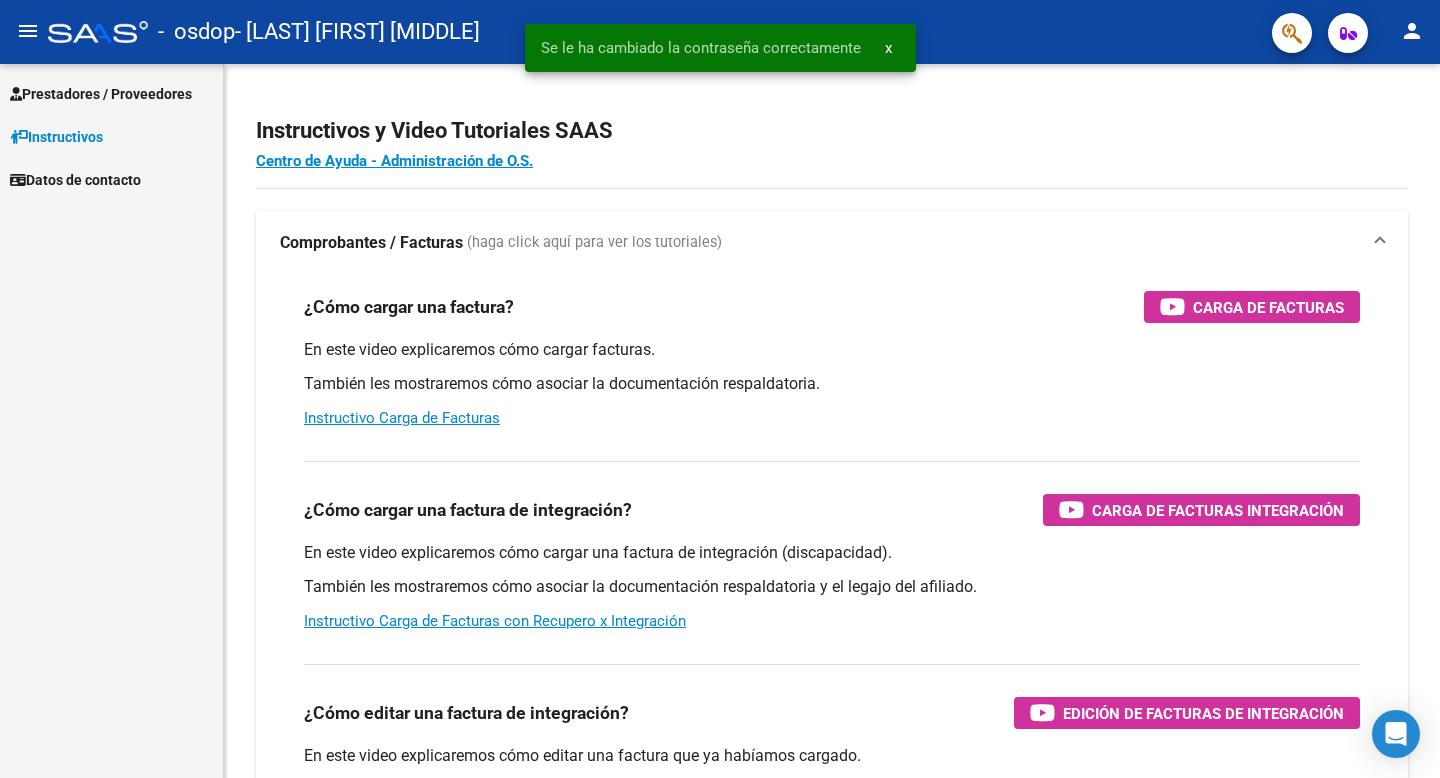 scroll, scrollTop: 0, scrollLeft: 0, axis: both 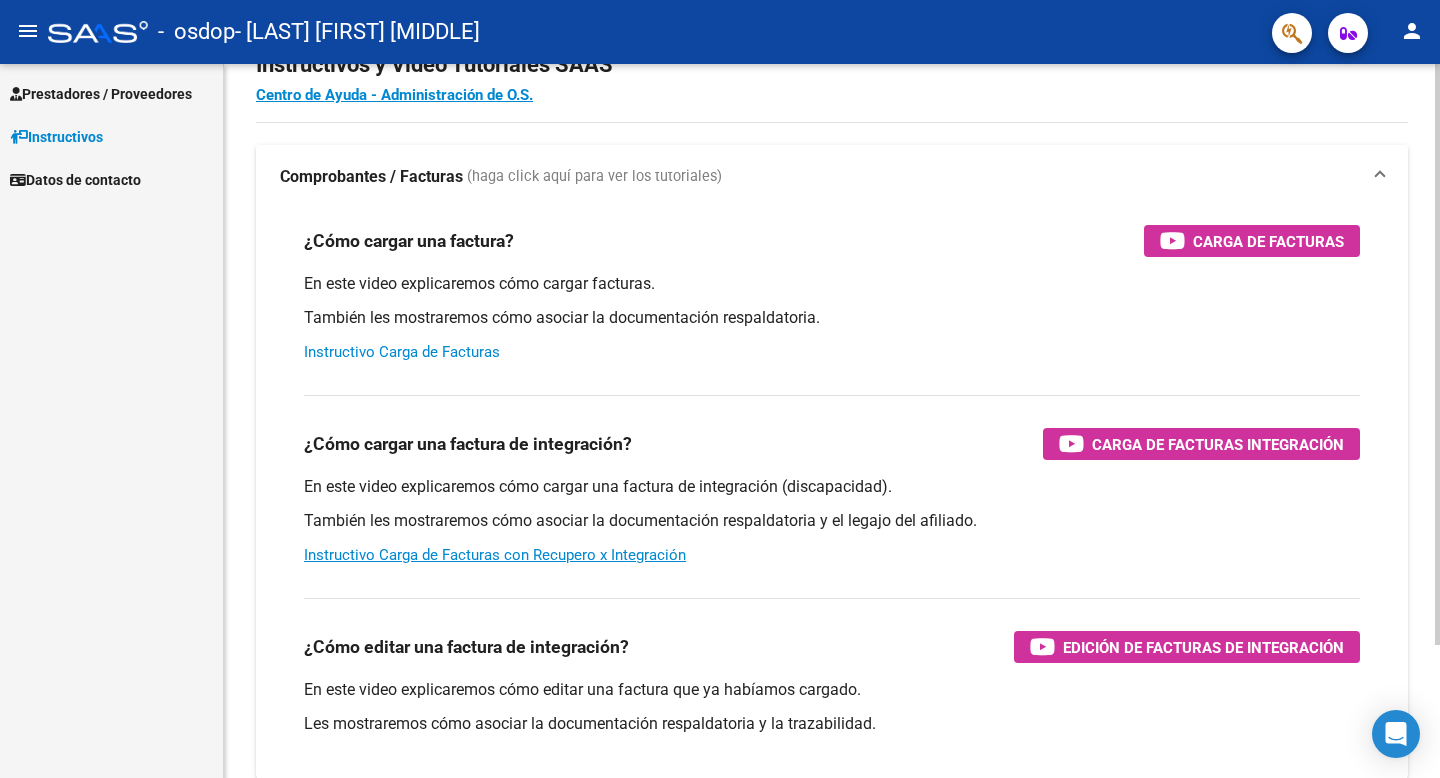 click on "Instructivo Carga de Facturas" at bounding box center [402, 352] 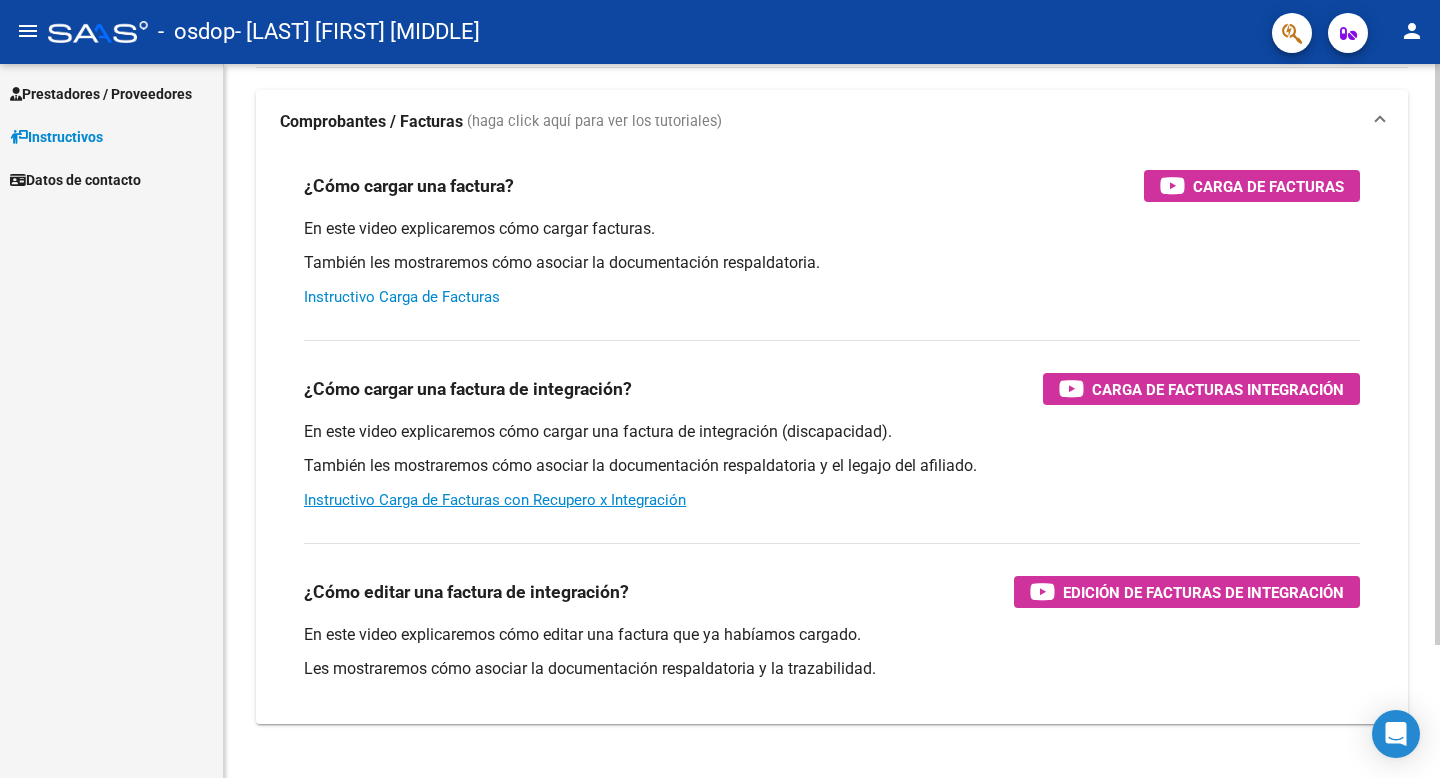 scroll, scrollTop: 131, scrollLeft: 0, axis: vertical 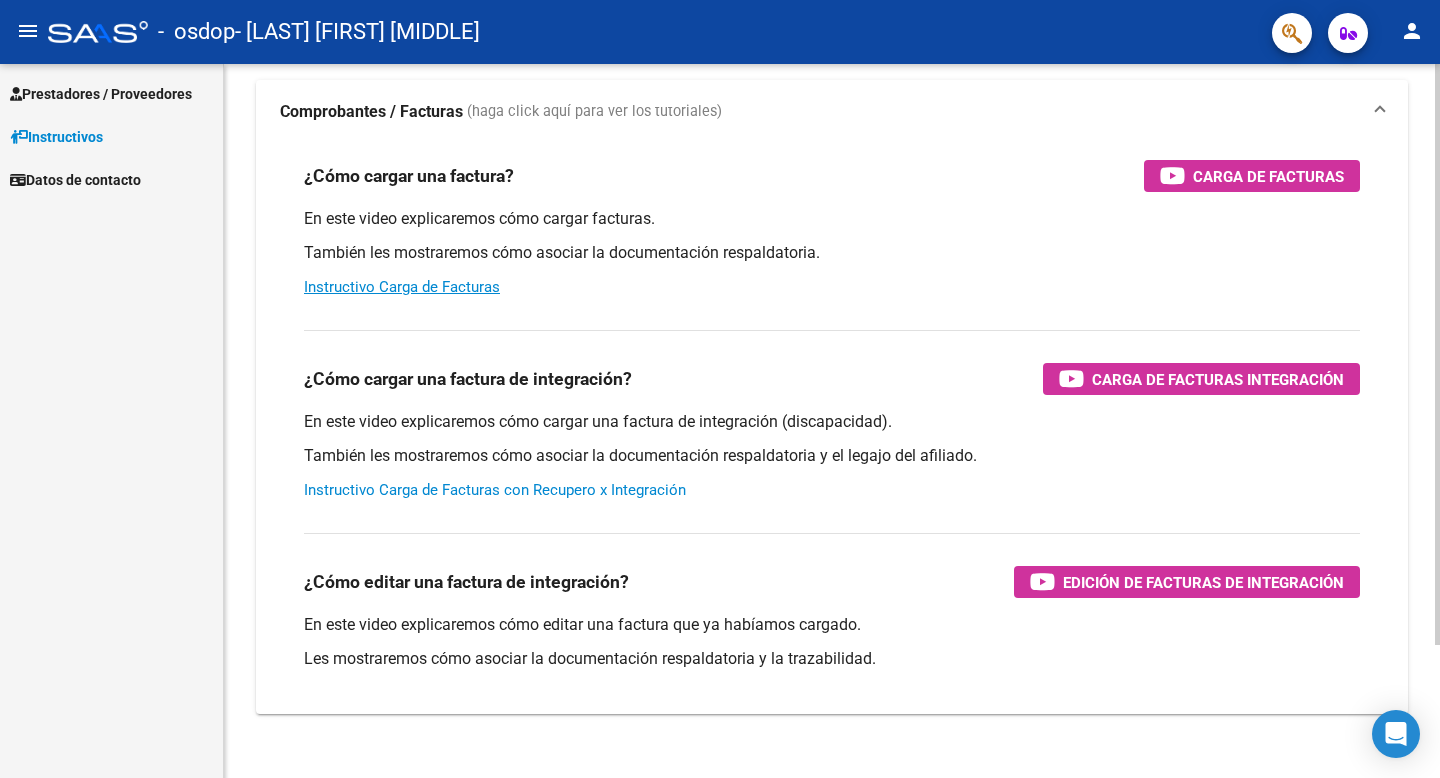 click on "Instructivo Carga de Facturas con Recupero x Integración" at bounding box center [495, 490] 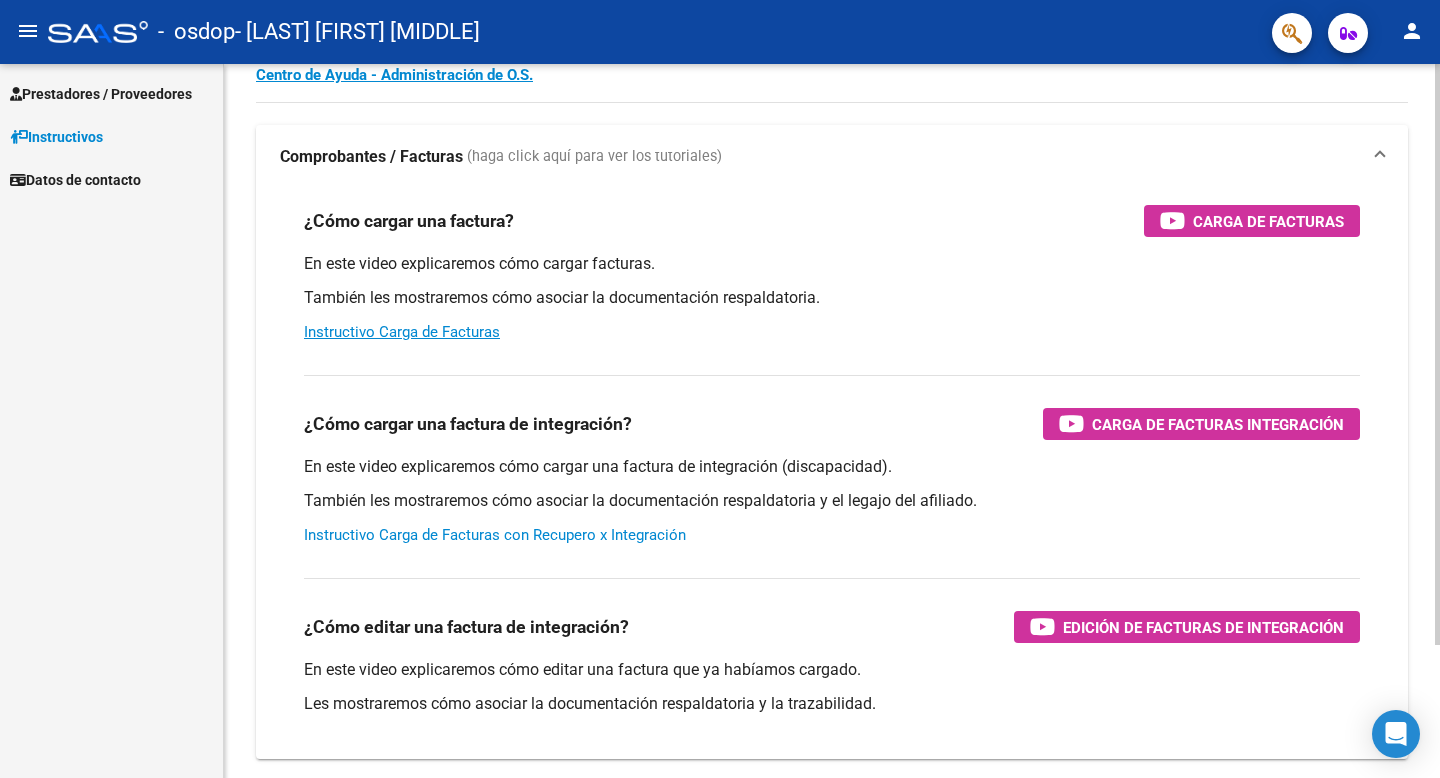 scroll, scrollTop: 0, scrollLeft: 0, axis: both 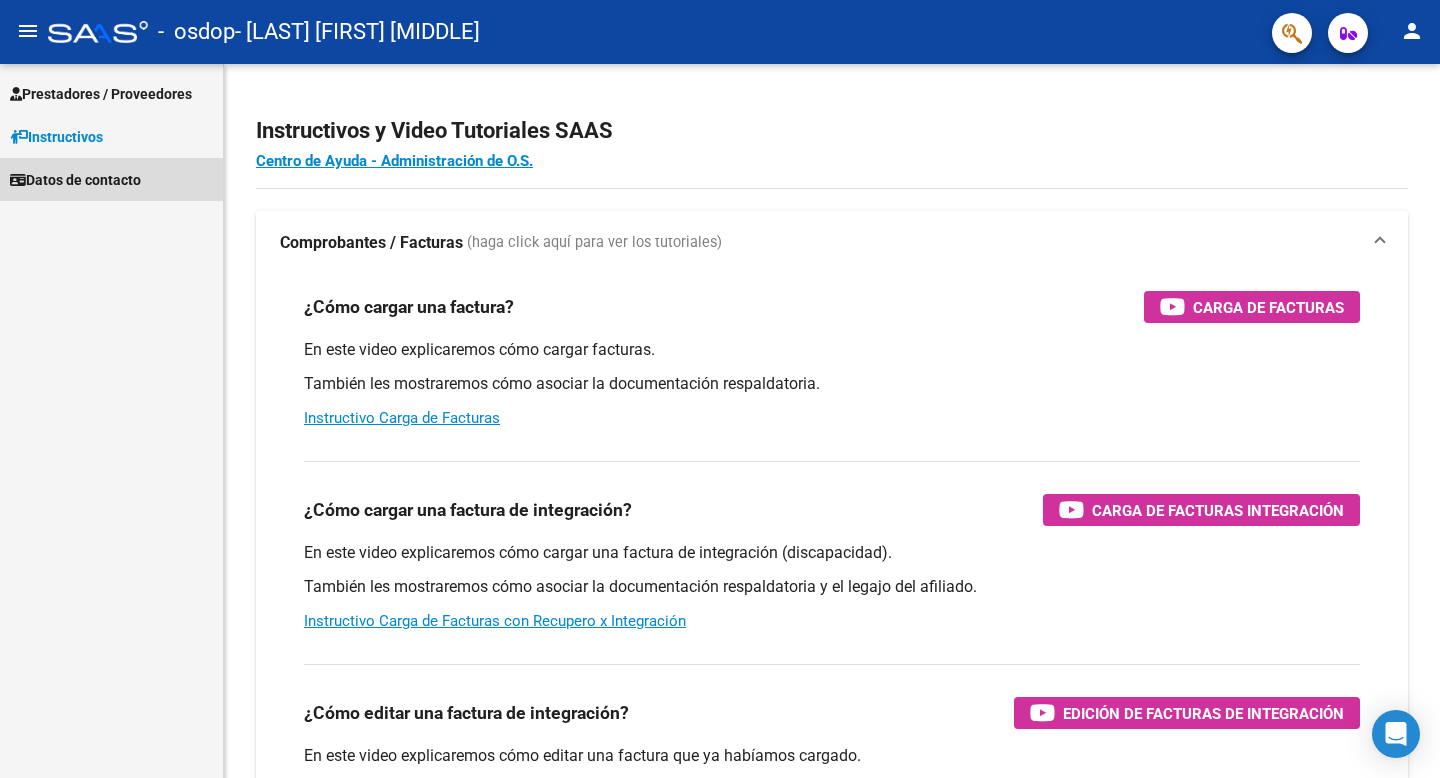 click on "Datos de contacto" at bounding box center (75, 180) 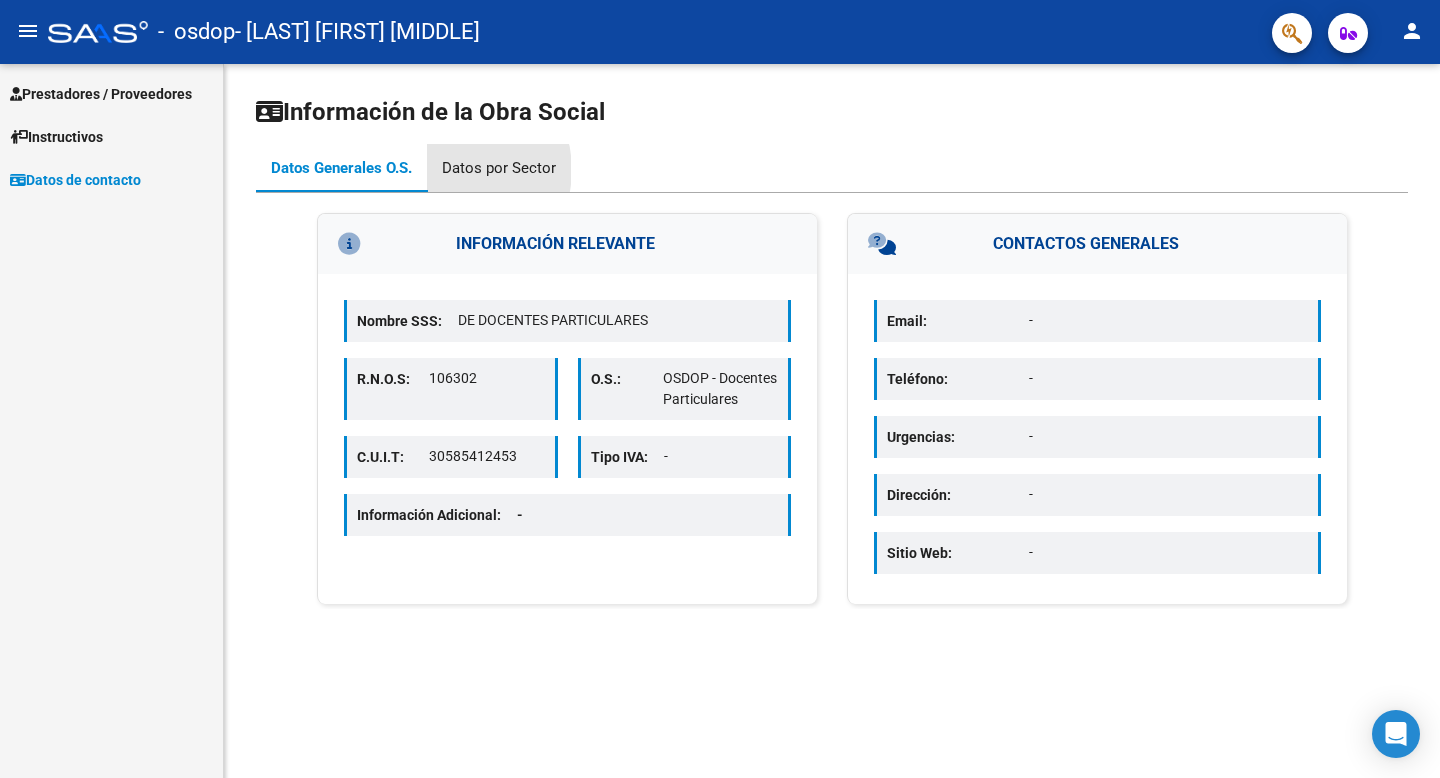 click on "Datos por Sector" at bounding box center [499, 168] 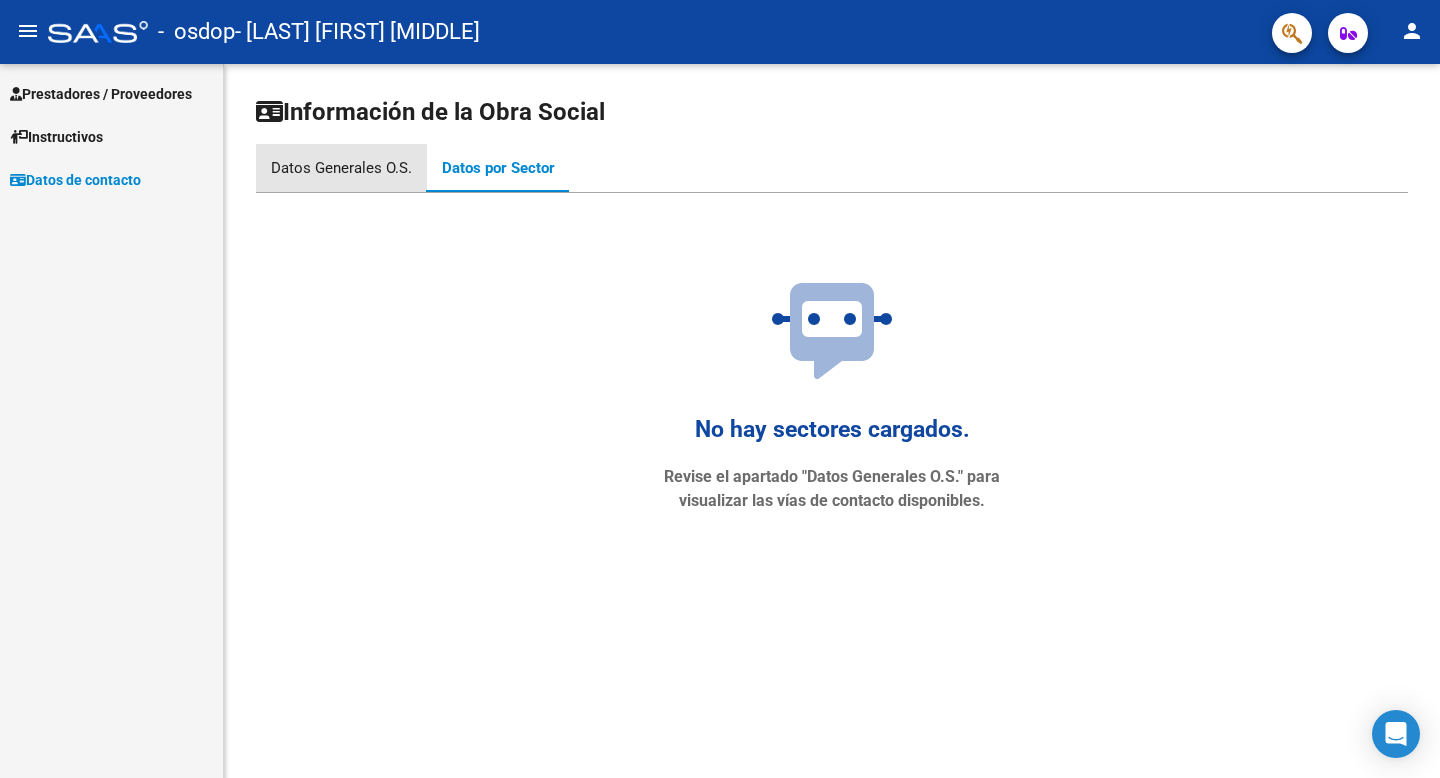 click on "Datos Generales O.S." at bounding box center [341, 168] 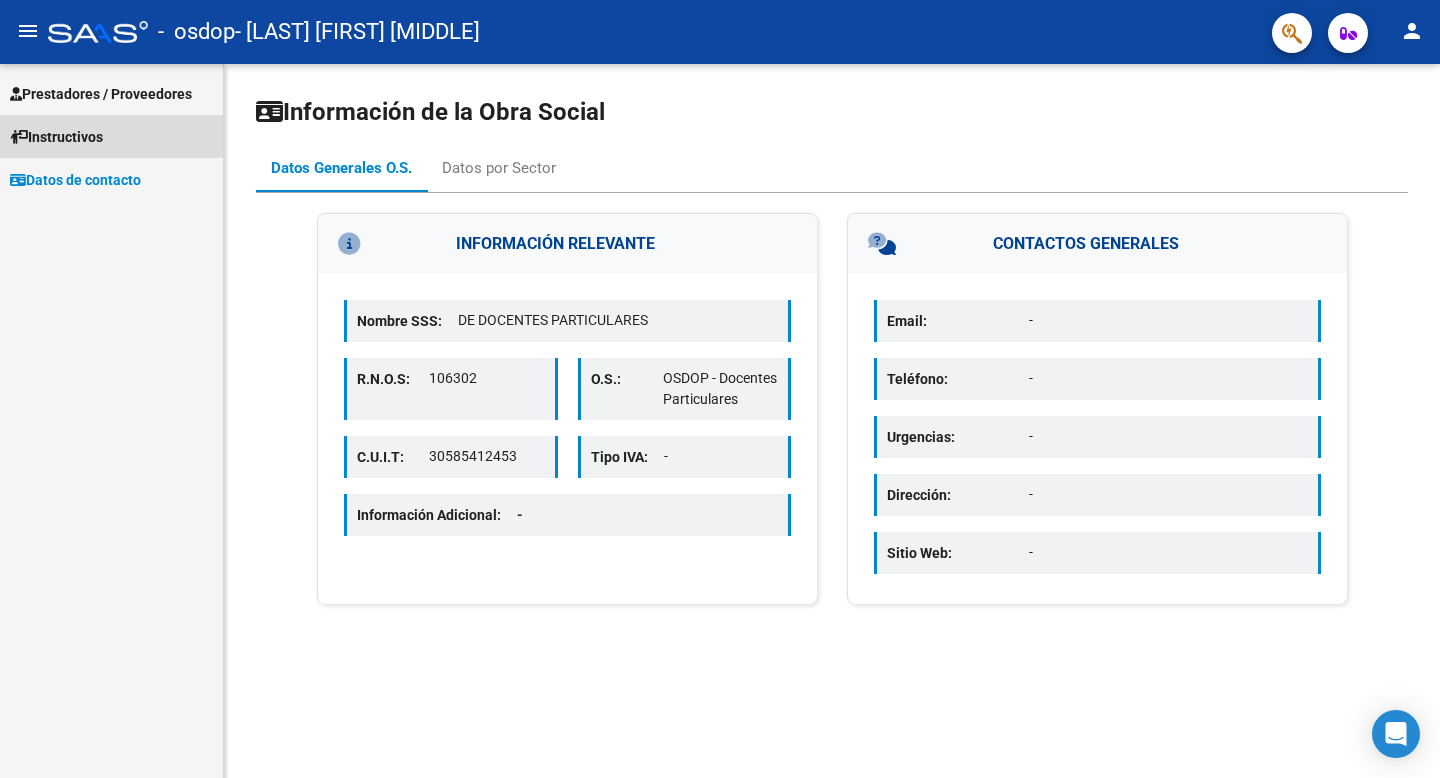click on "Instructivos" at bounding box center [111, 136] 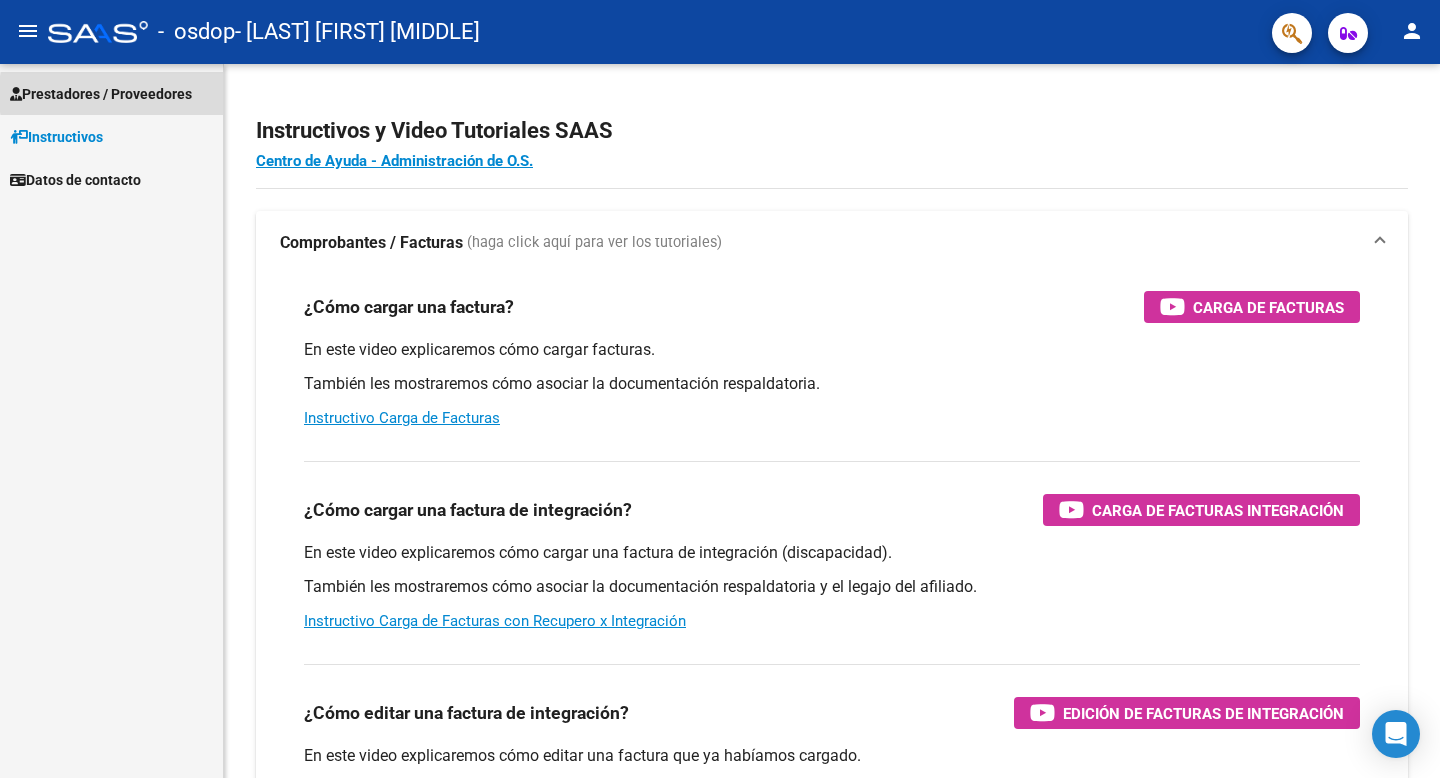 click on "Prestadores / Proveedores" at bounding box center [101, 94] 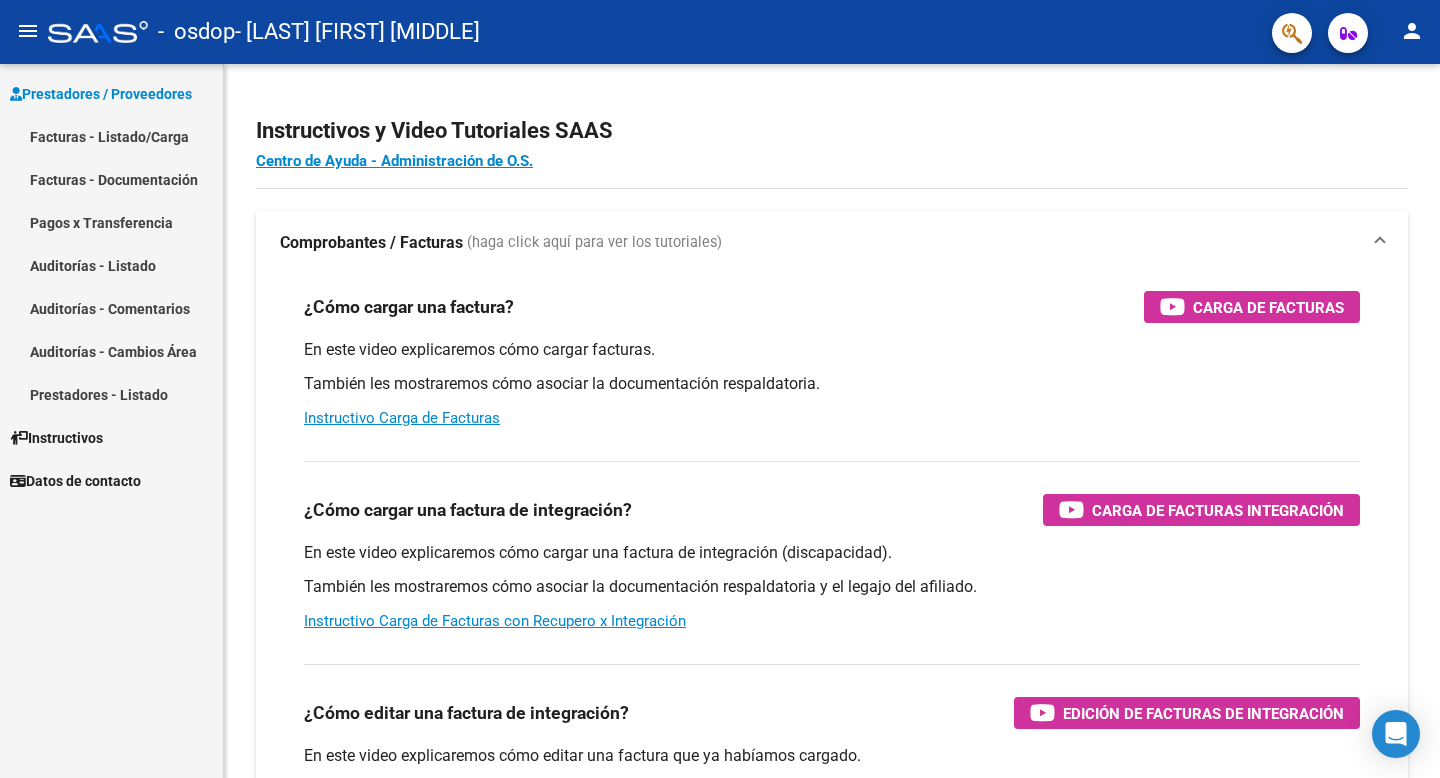 click on "Auditorías - Comentarios" at bounding box center [111, 308] 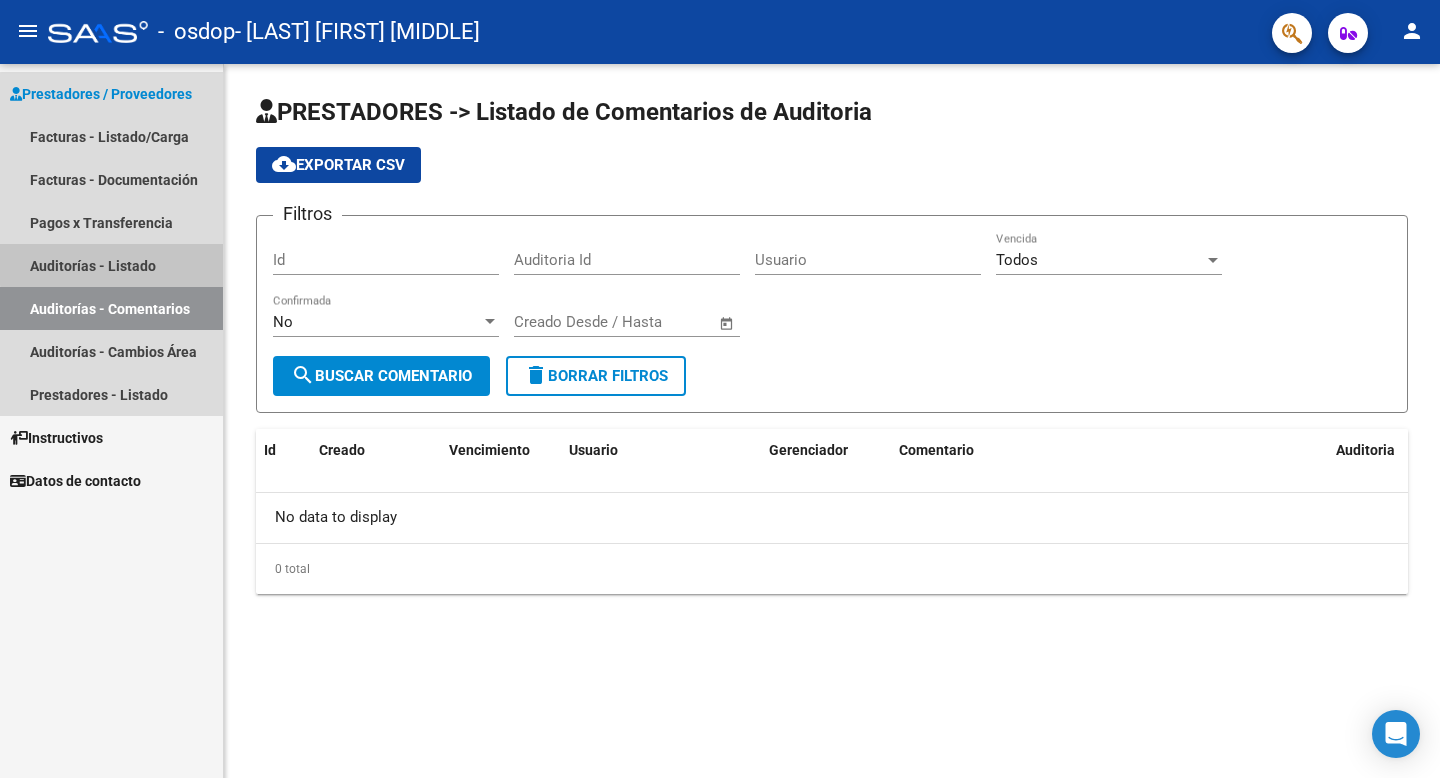 click on "Auditorías - Listado" at bounding box center (111, 265) 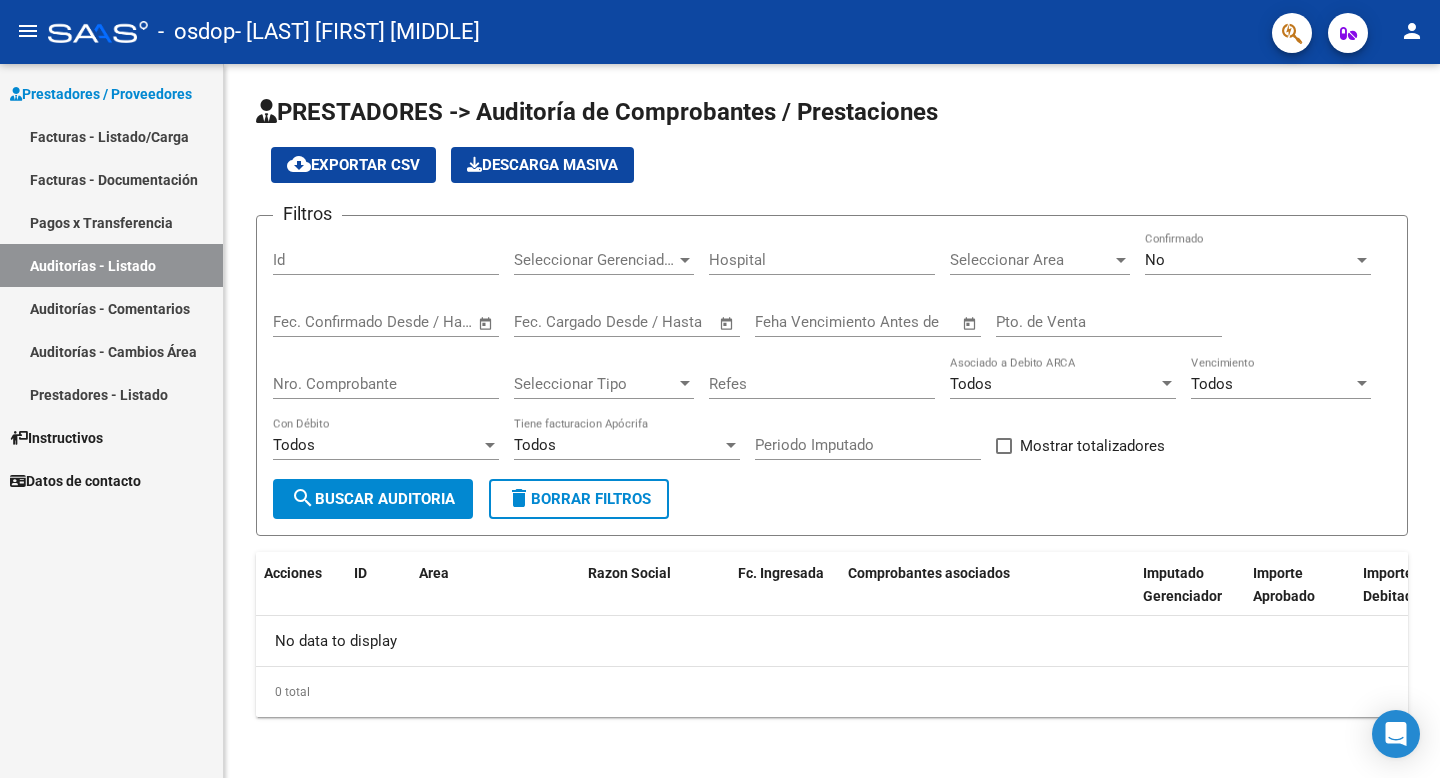 click on "Pagos x Transferencia" at bounding box center [111, 222] 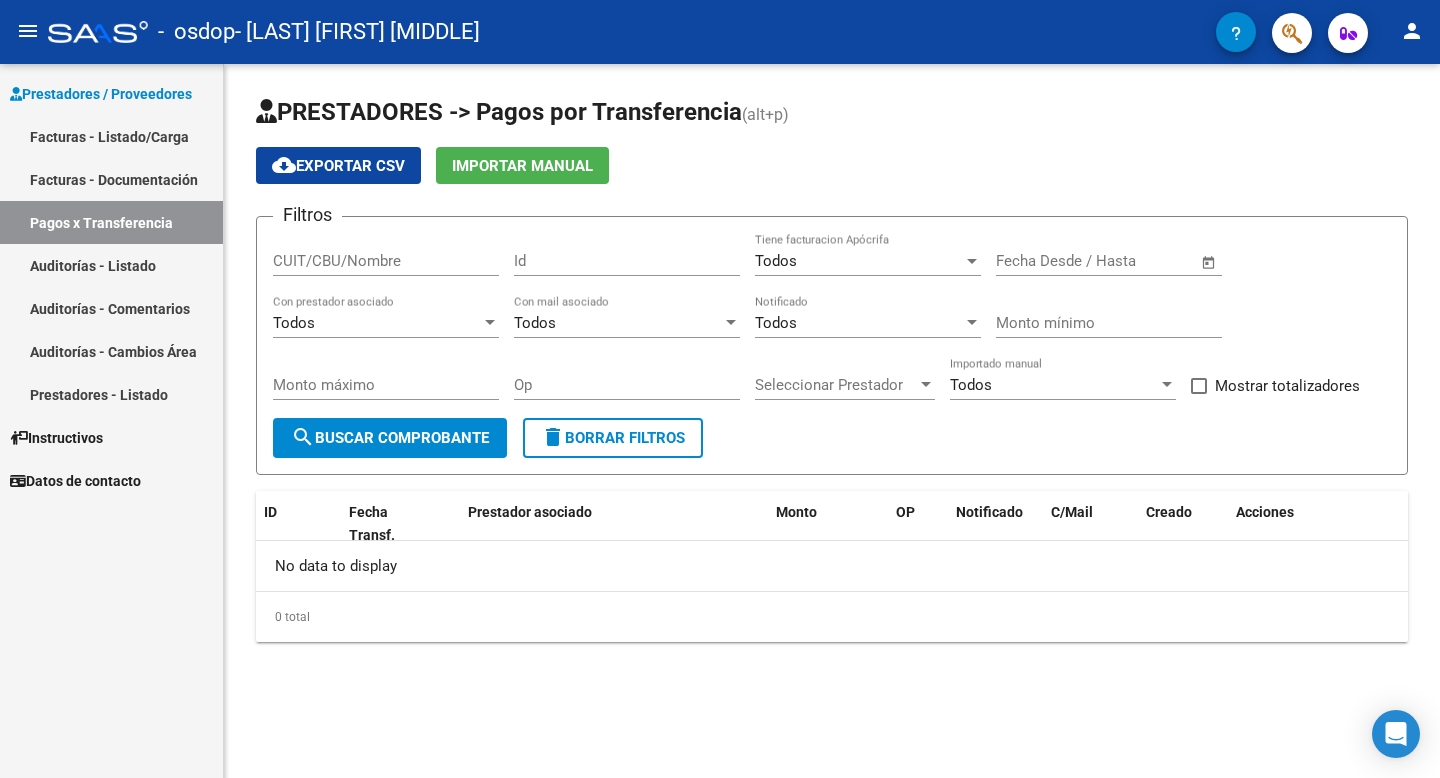 click on "Prestadores - Listado" at bounding box center (111, 394) 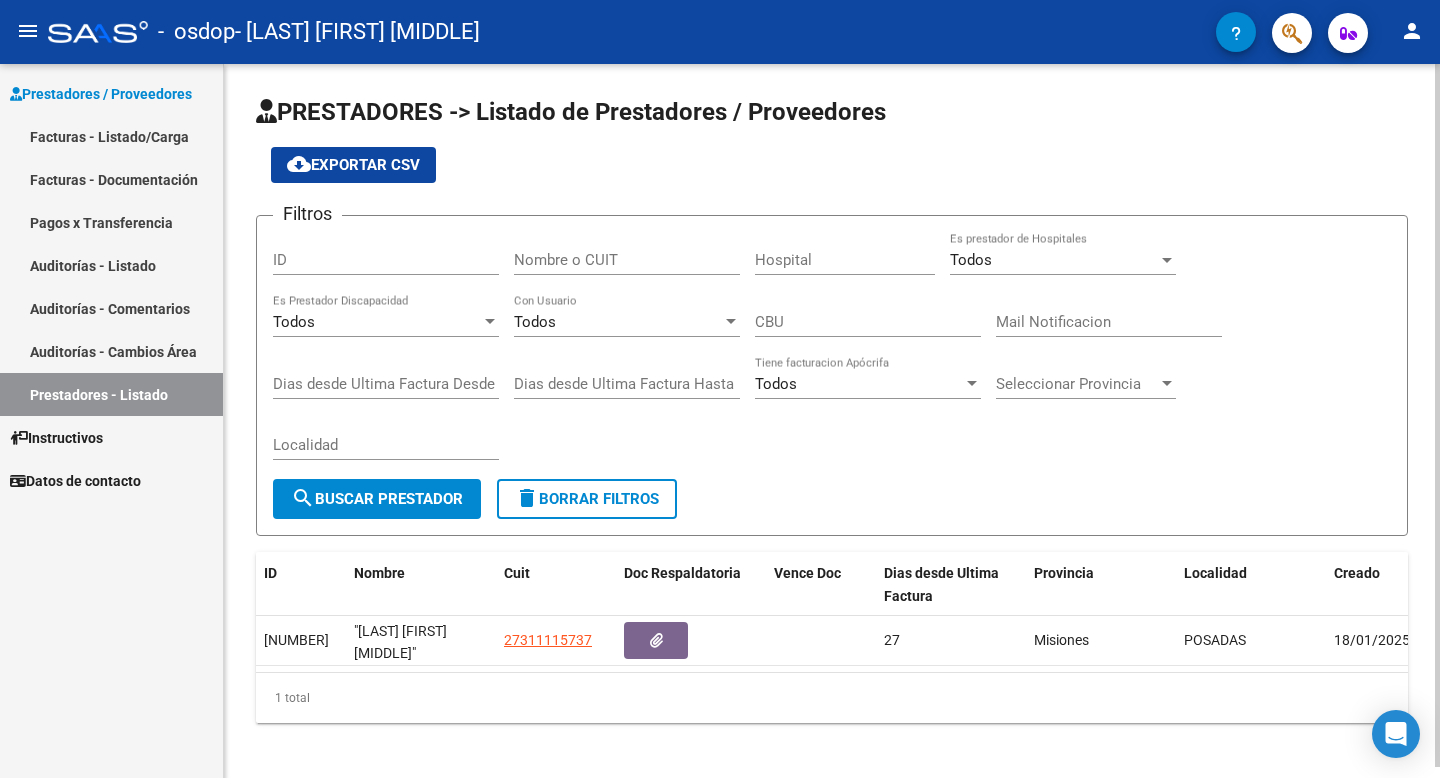 scroll, scrollTop: 10, scrollLeft: 0, axis: vertical 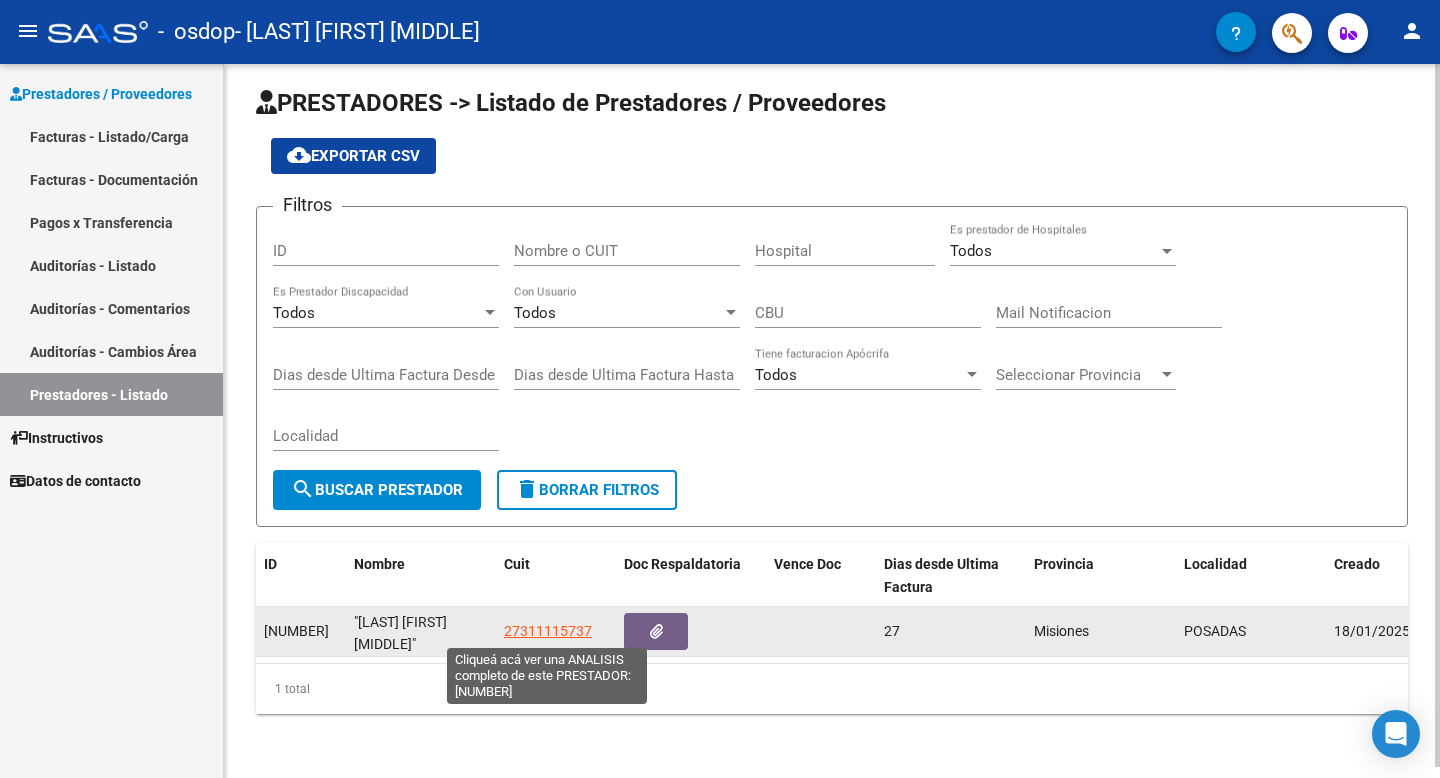 click on "27311115737" 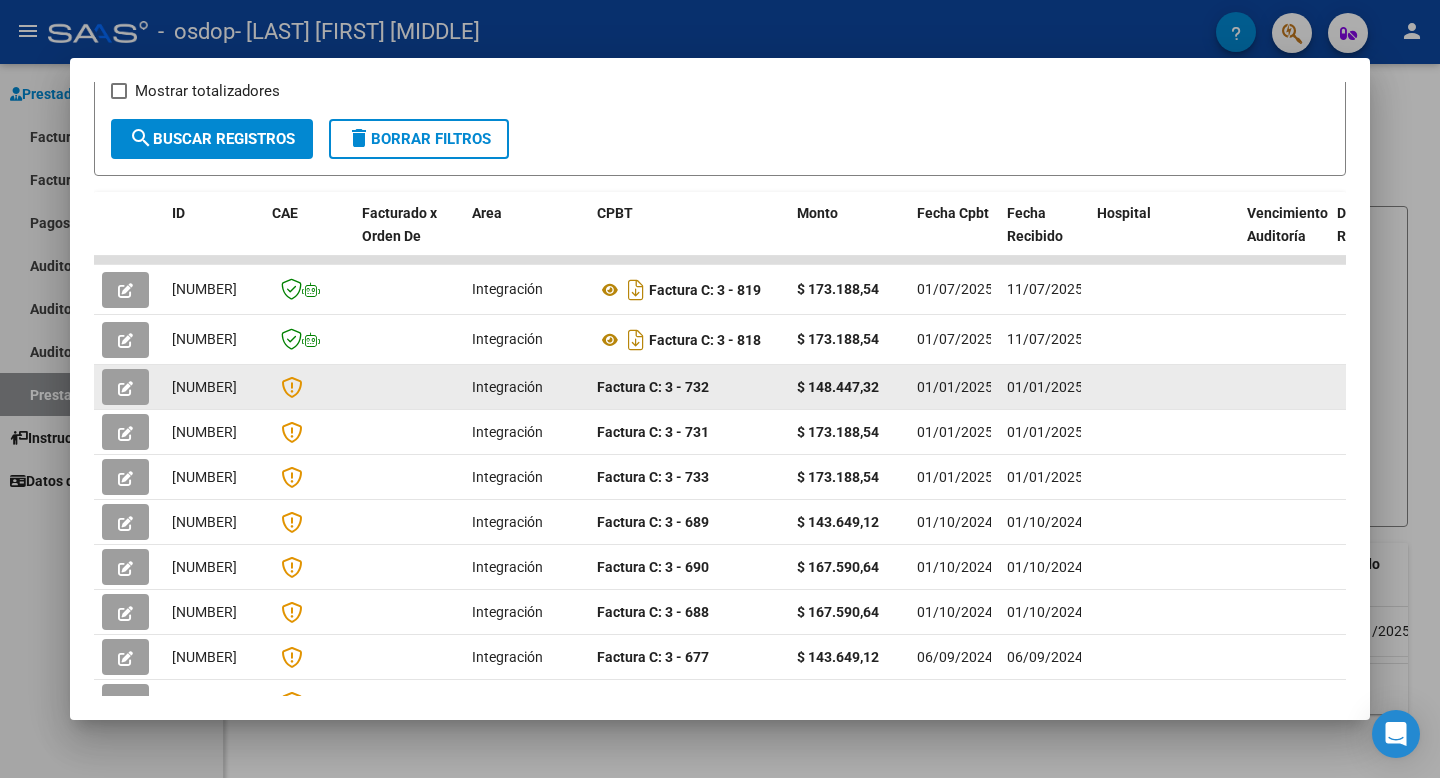 scroll, scrollTop: 358, scrollLeft: 0, axis: vertical 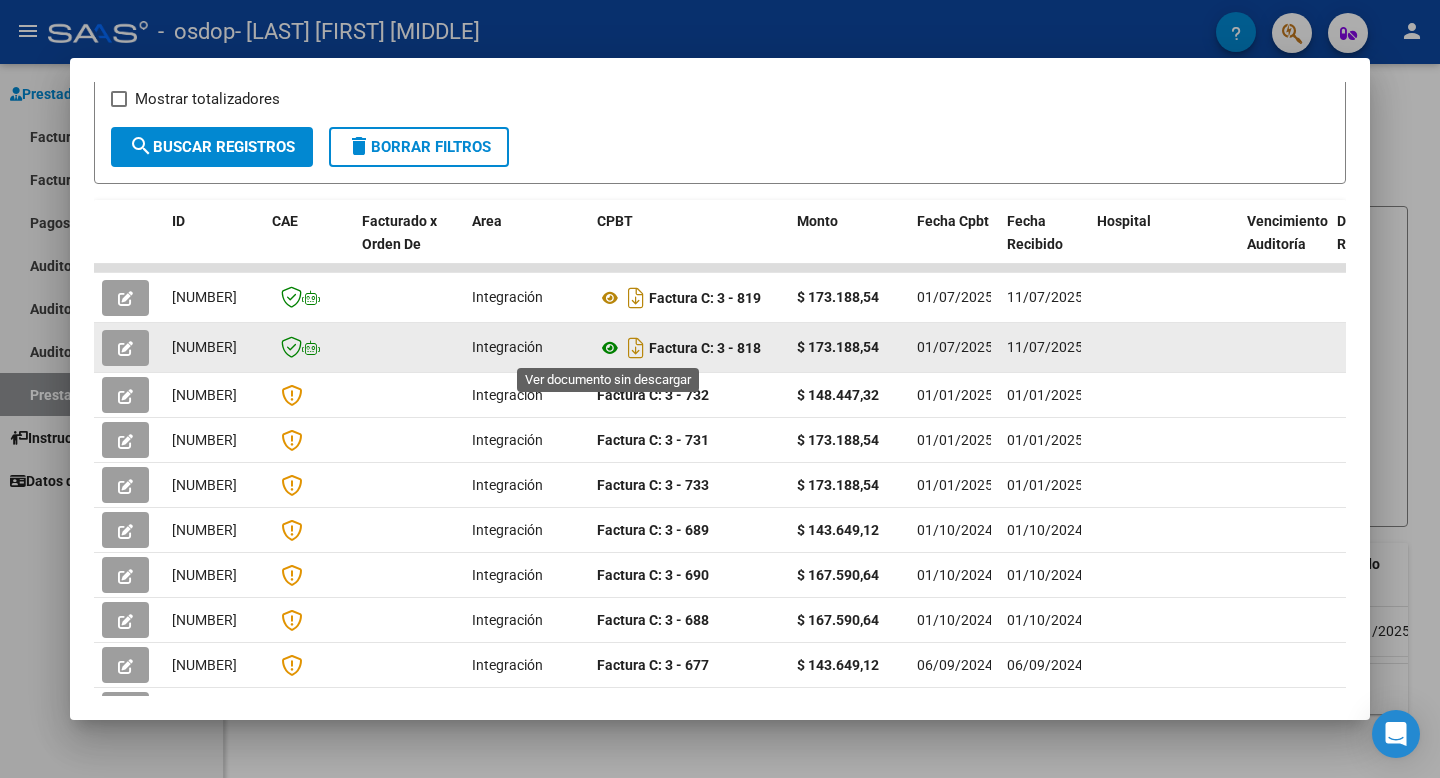 click 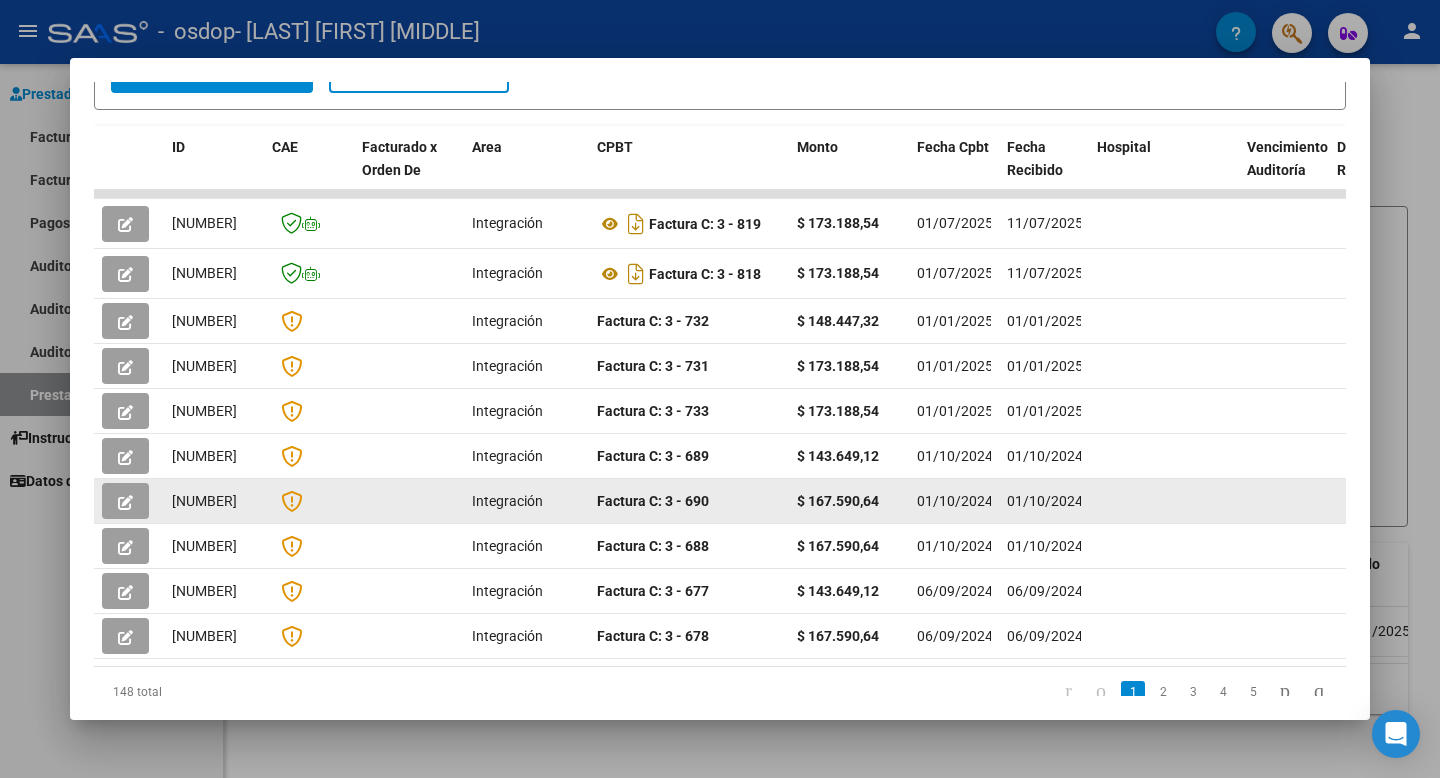 scroll, scrollTop: 436, scrollLeft: 0, axis: vertical 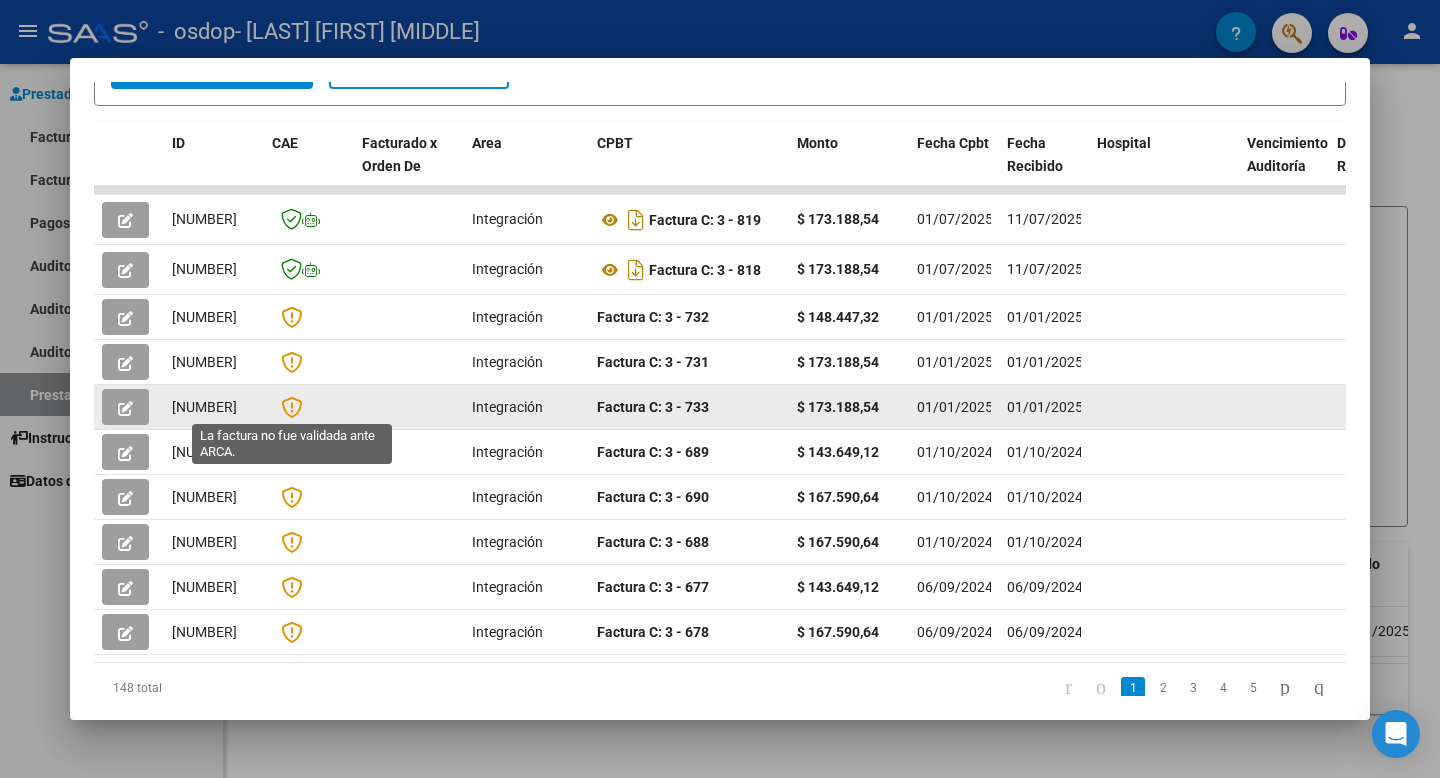 click 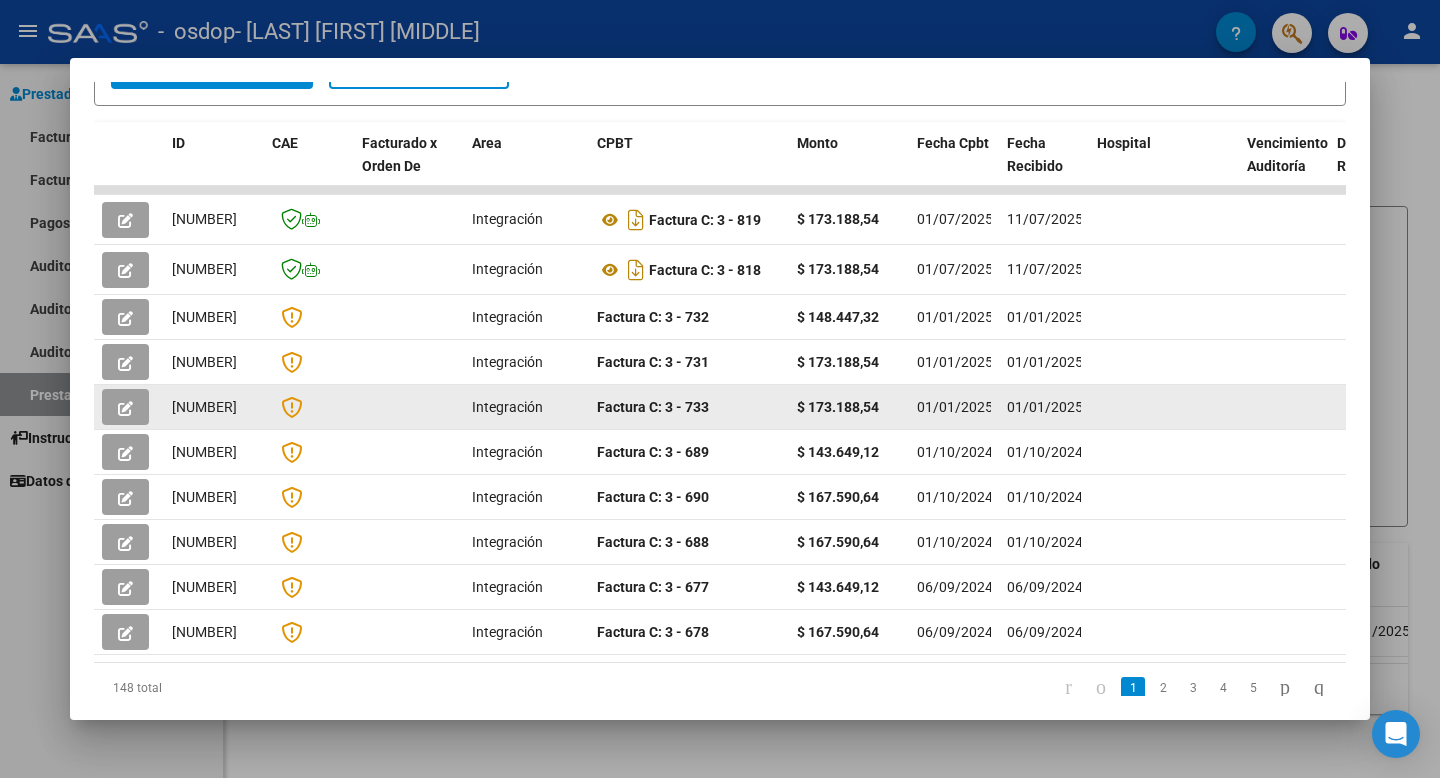 click 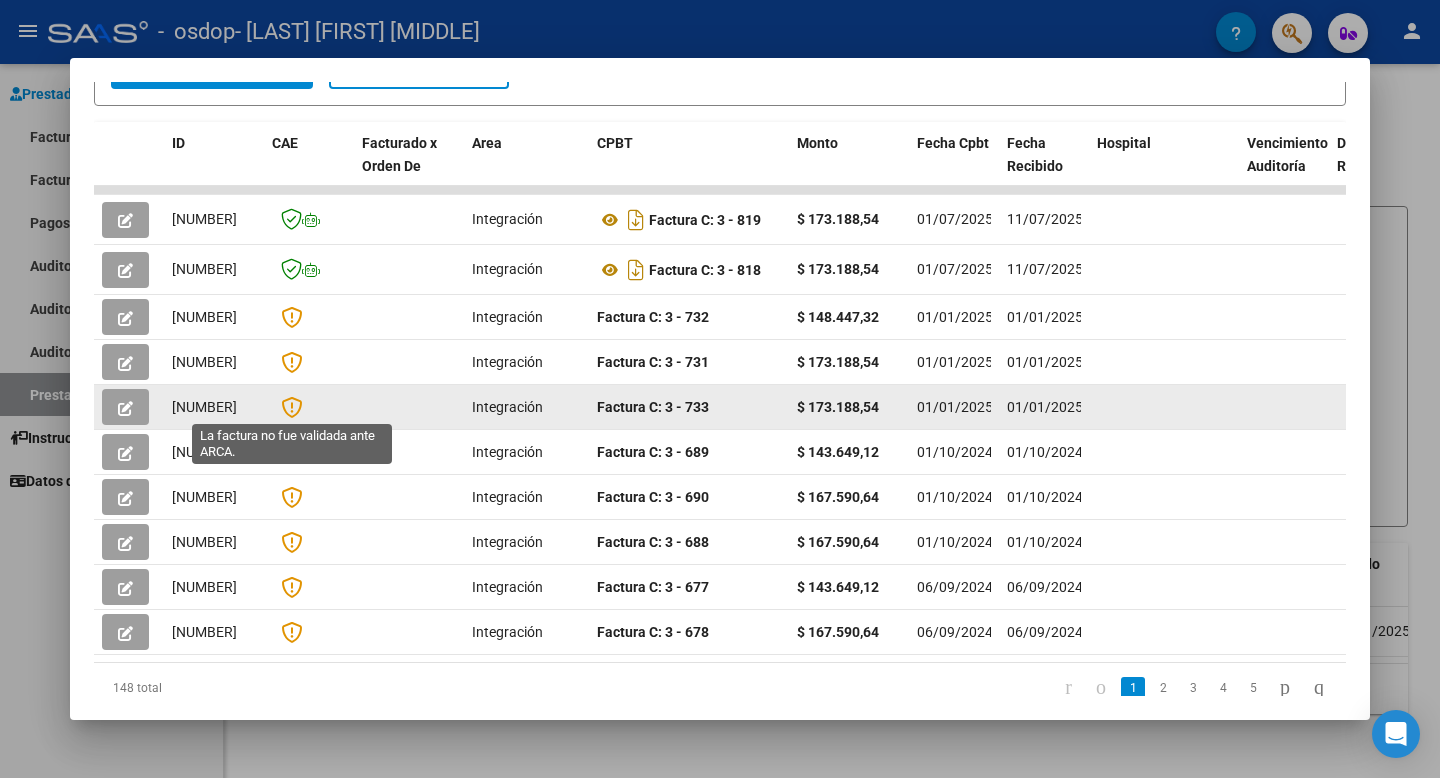 click 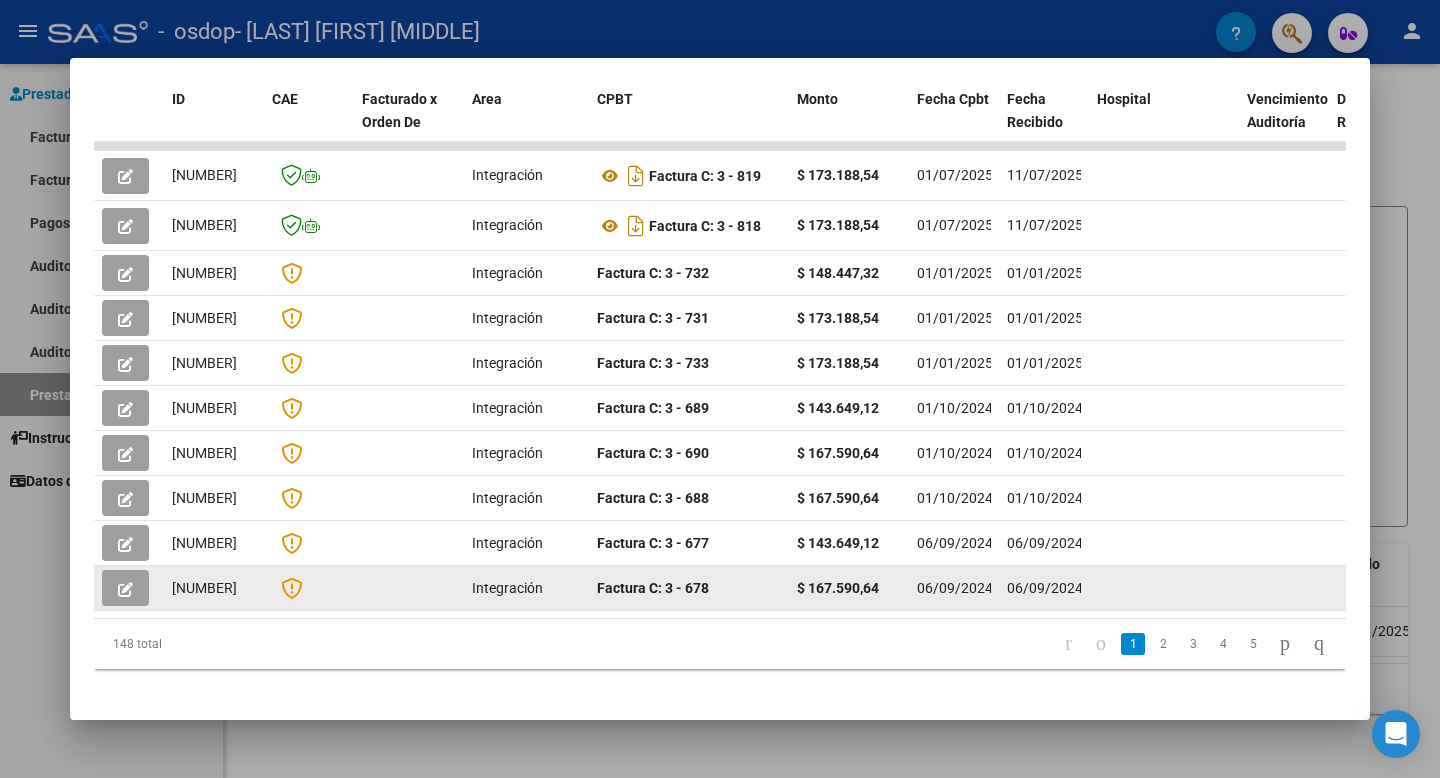 scroll, scrollTop: 491, scrollLeft: 0, axis: vertical 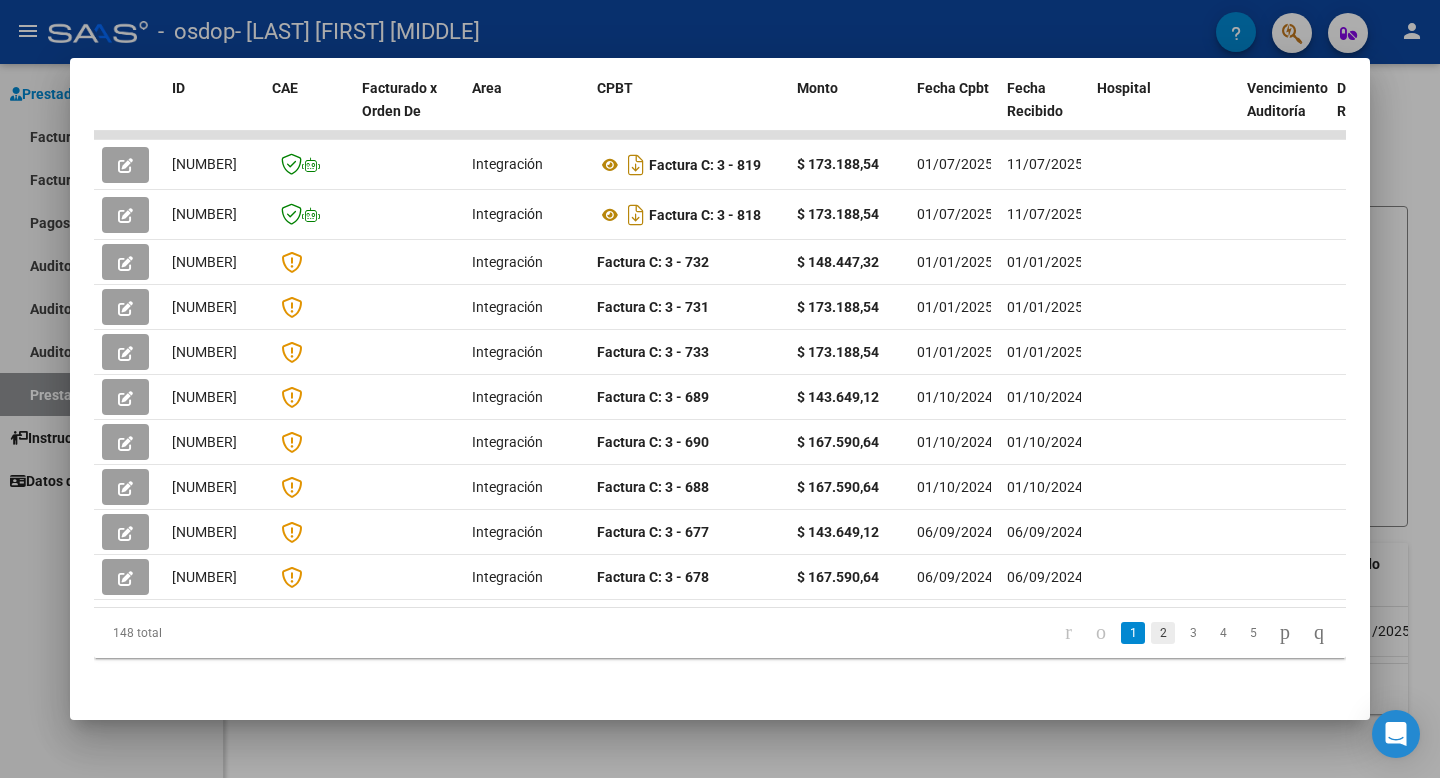 click on "2" 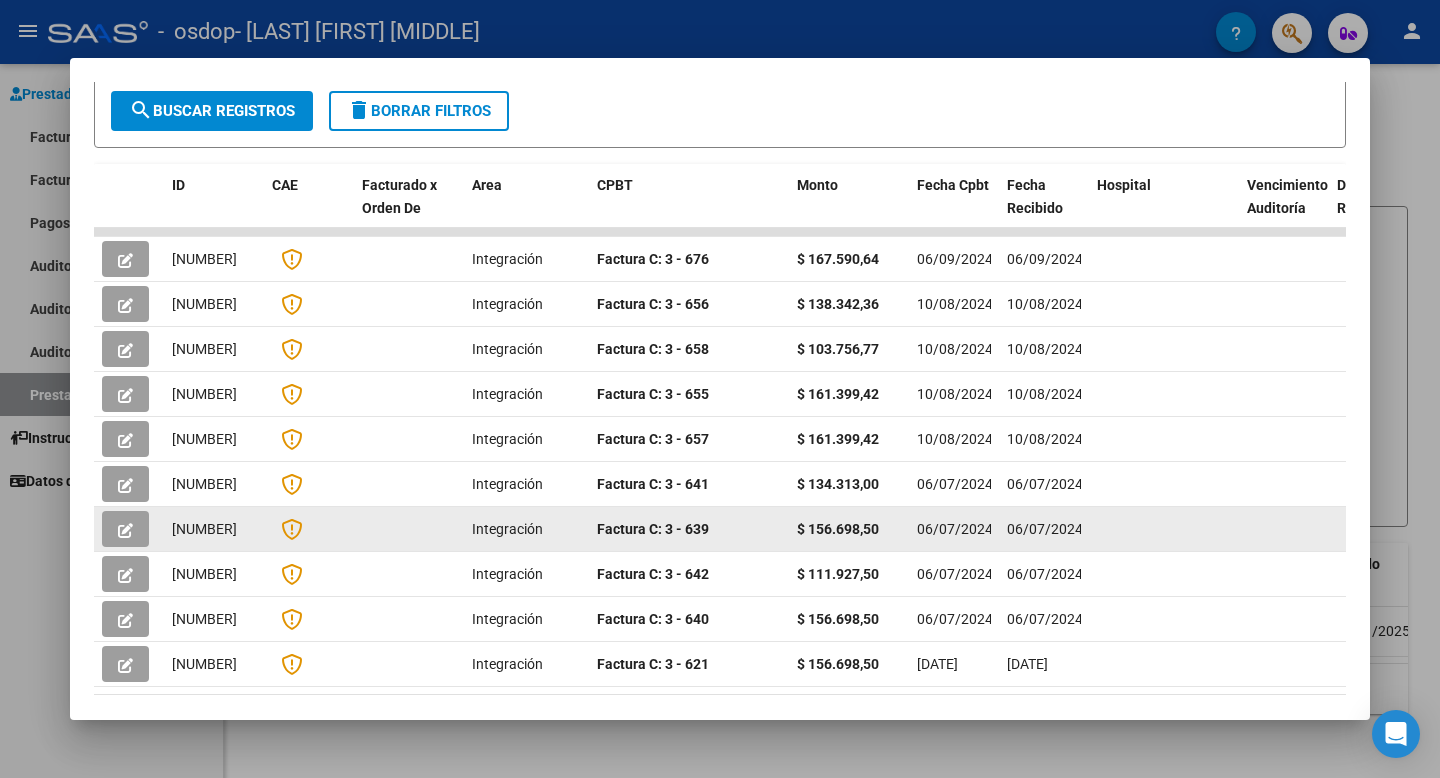 scroll, scrollTop: 478, scrollLeft: 0, axis: vertical 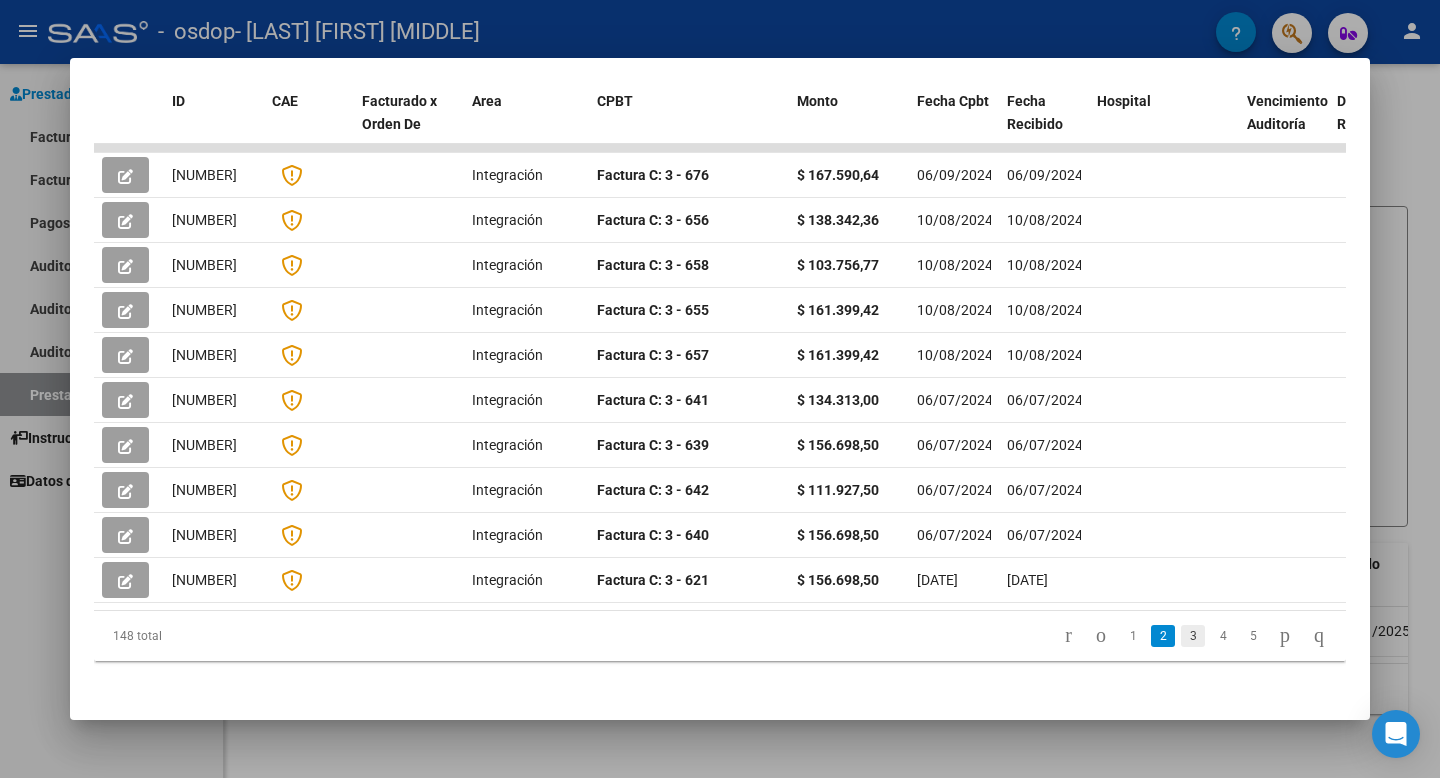 click on "3" 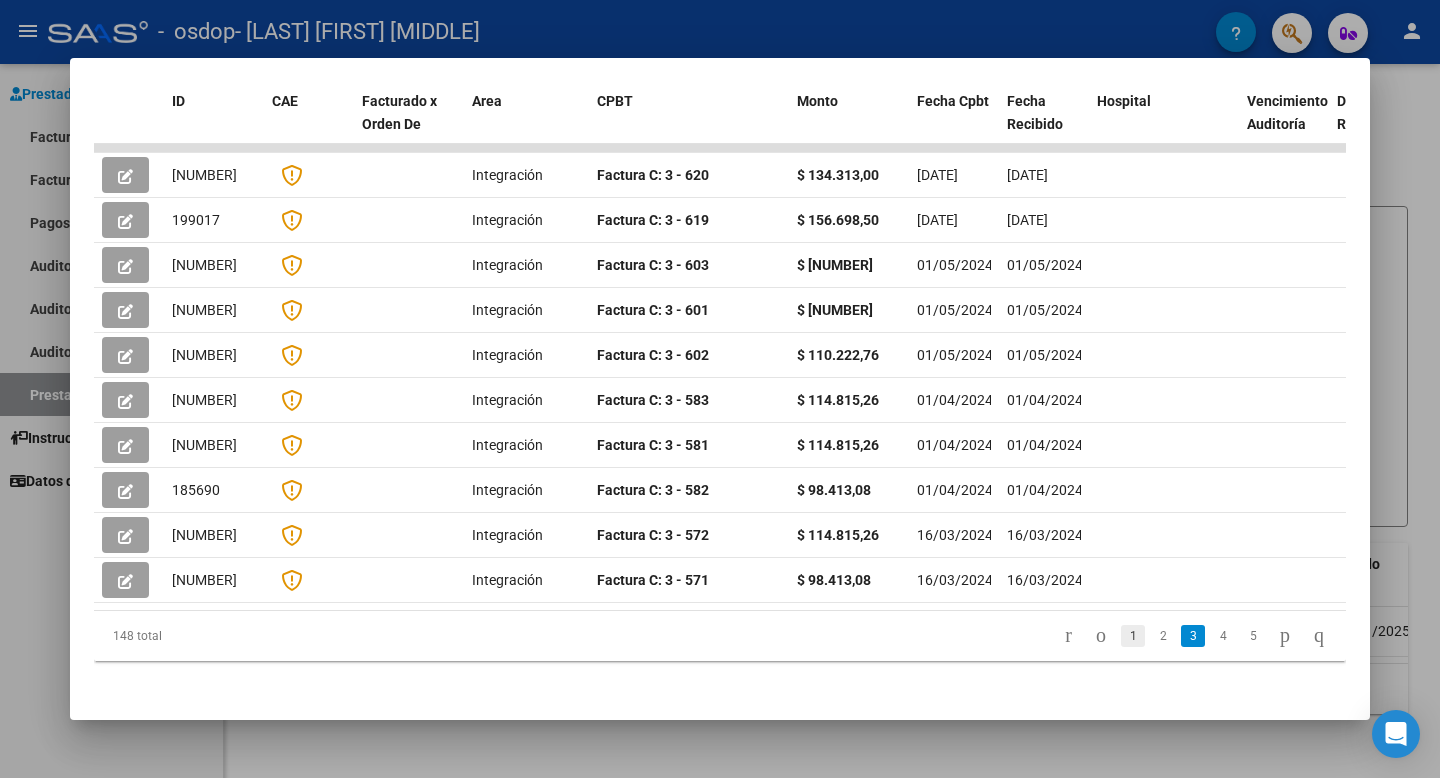 click on "1" 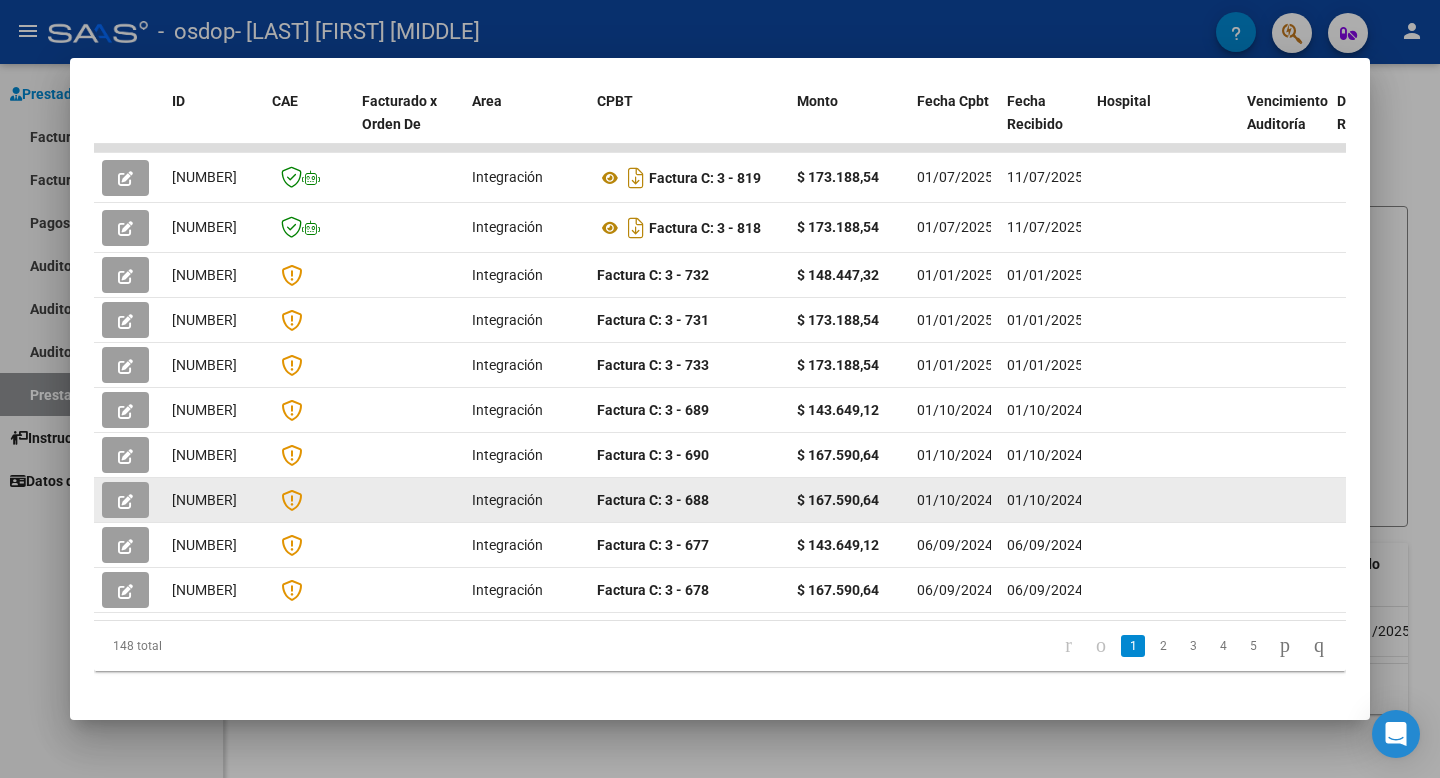 click 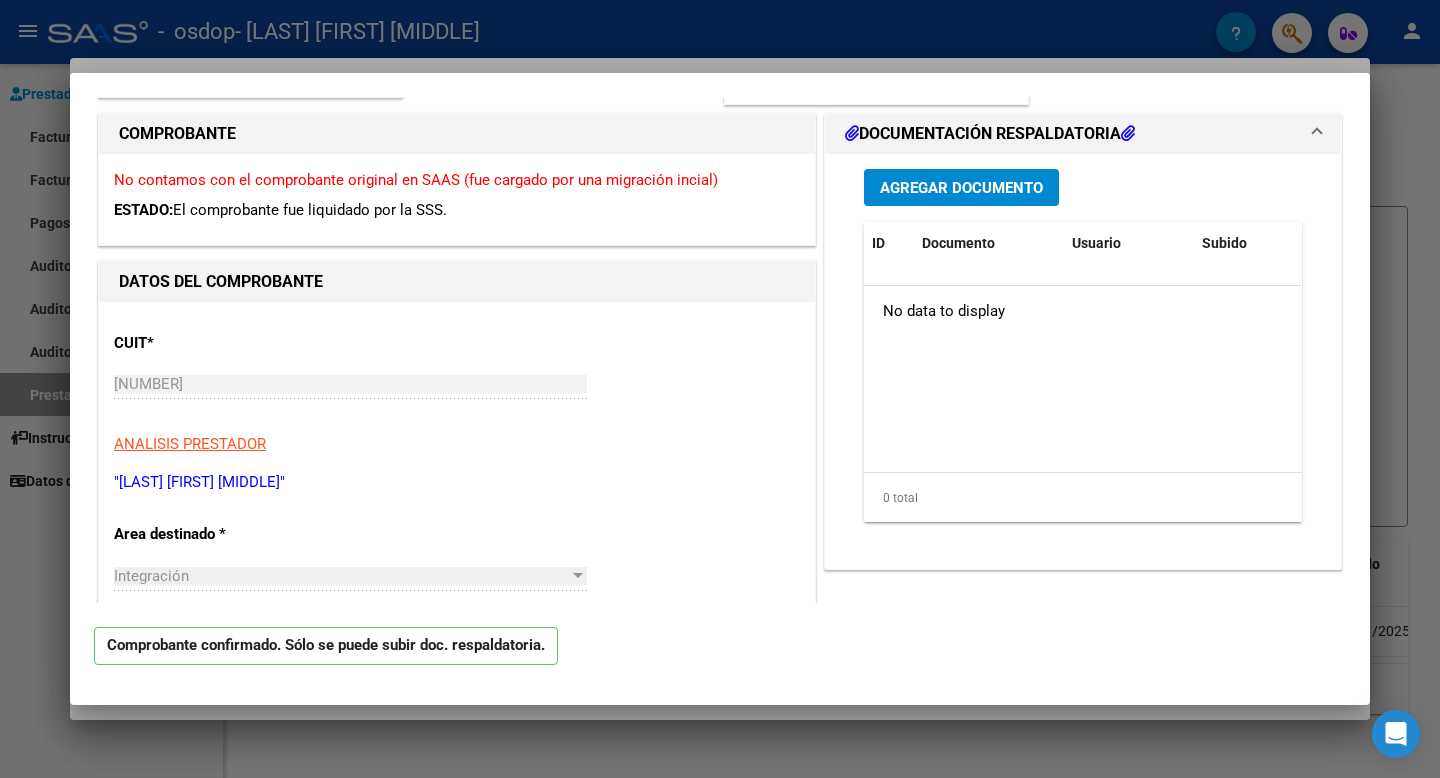 scroll, scrollTop: 0, scrollLeft: 0, axis: both 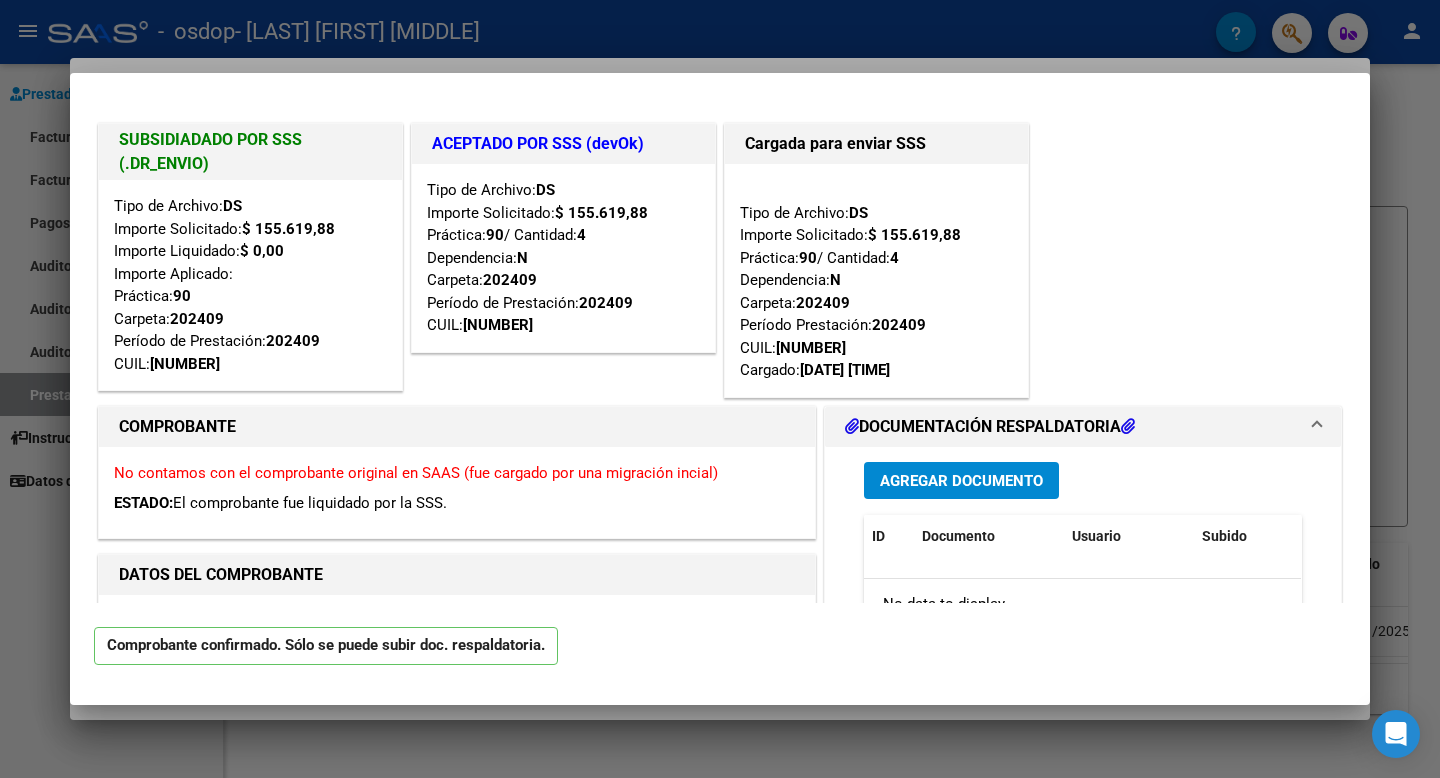 click at bounding box center (852, 426) 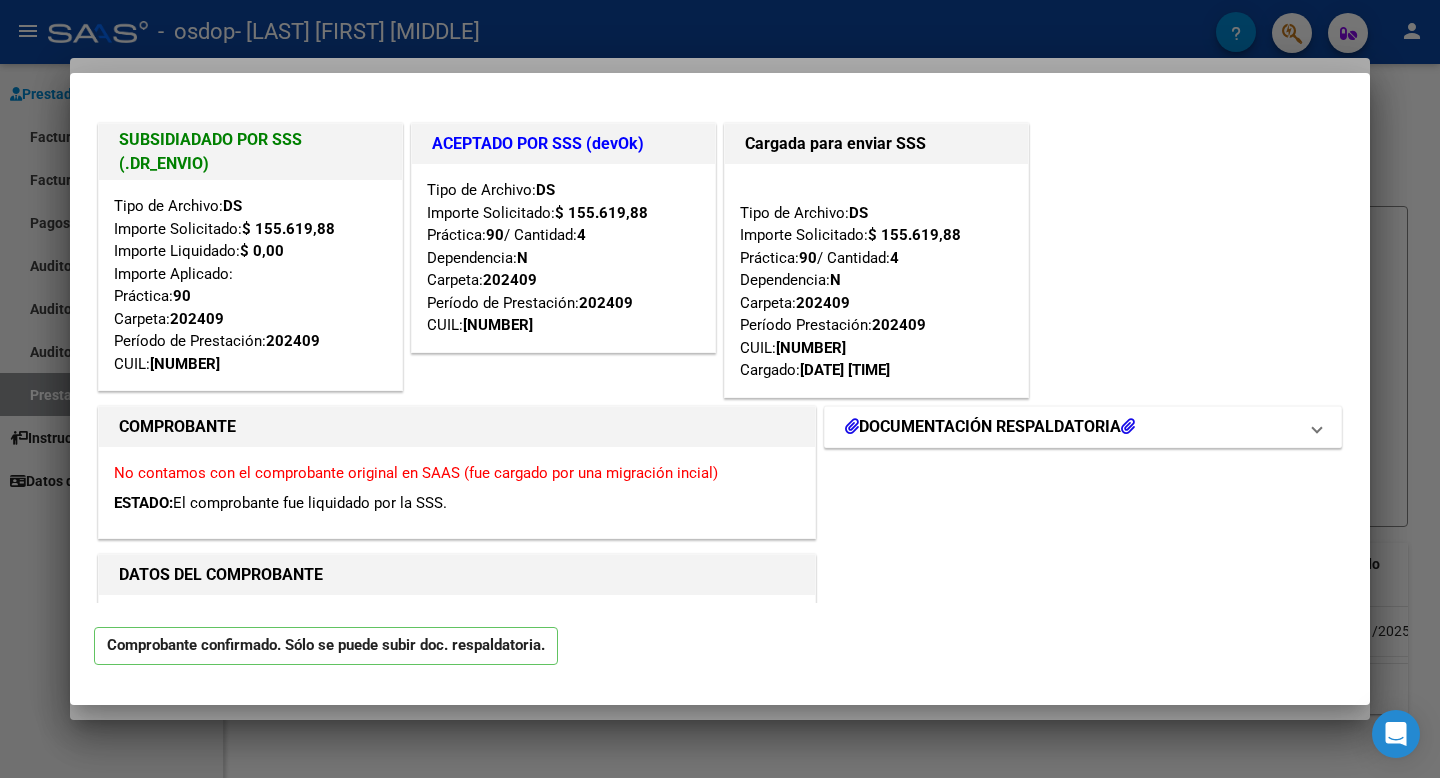 click at bounding box center [852, 426] 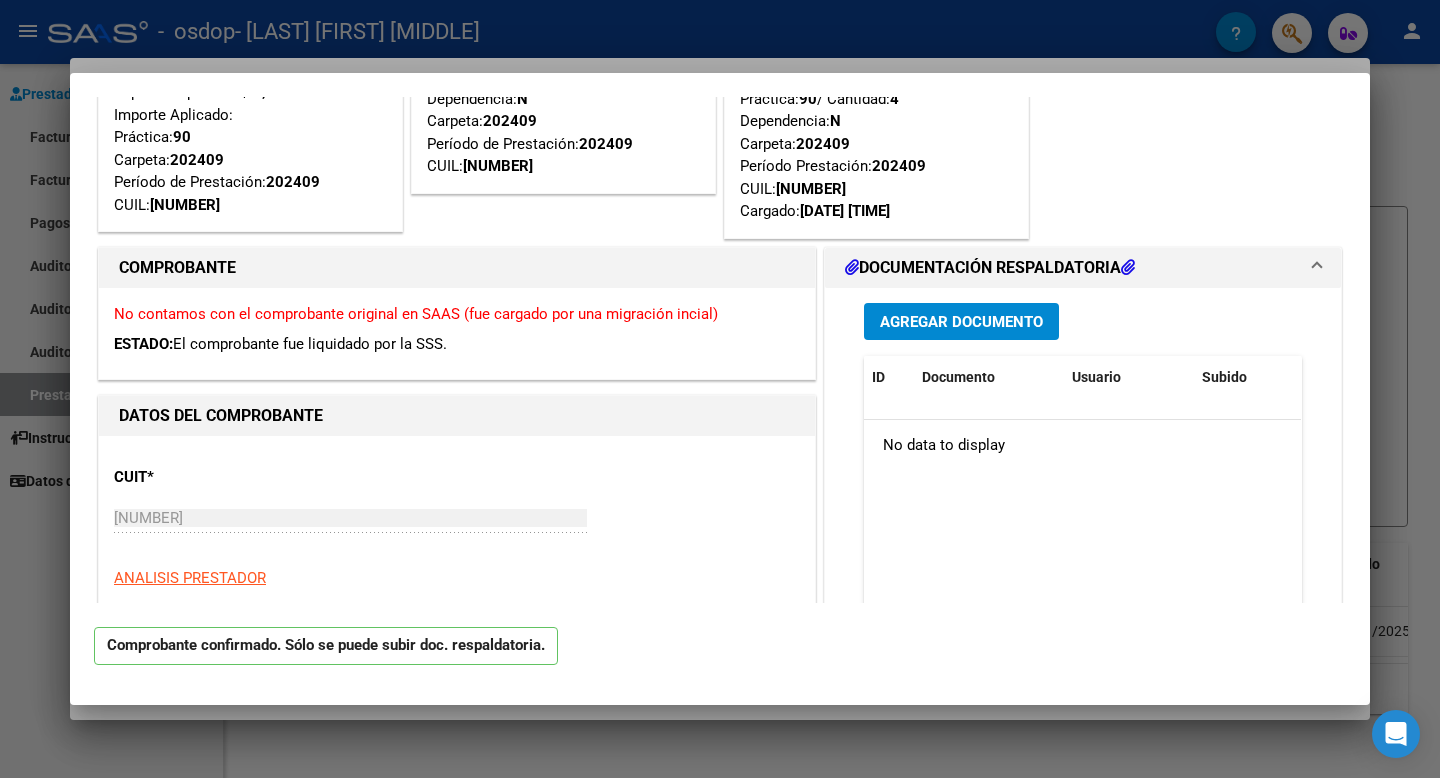 scroll, scrollTop: 168, scrollLeft: 0, axis: vertical 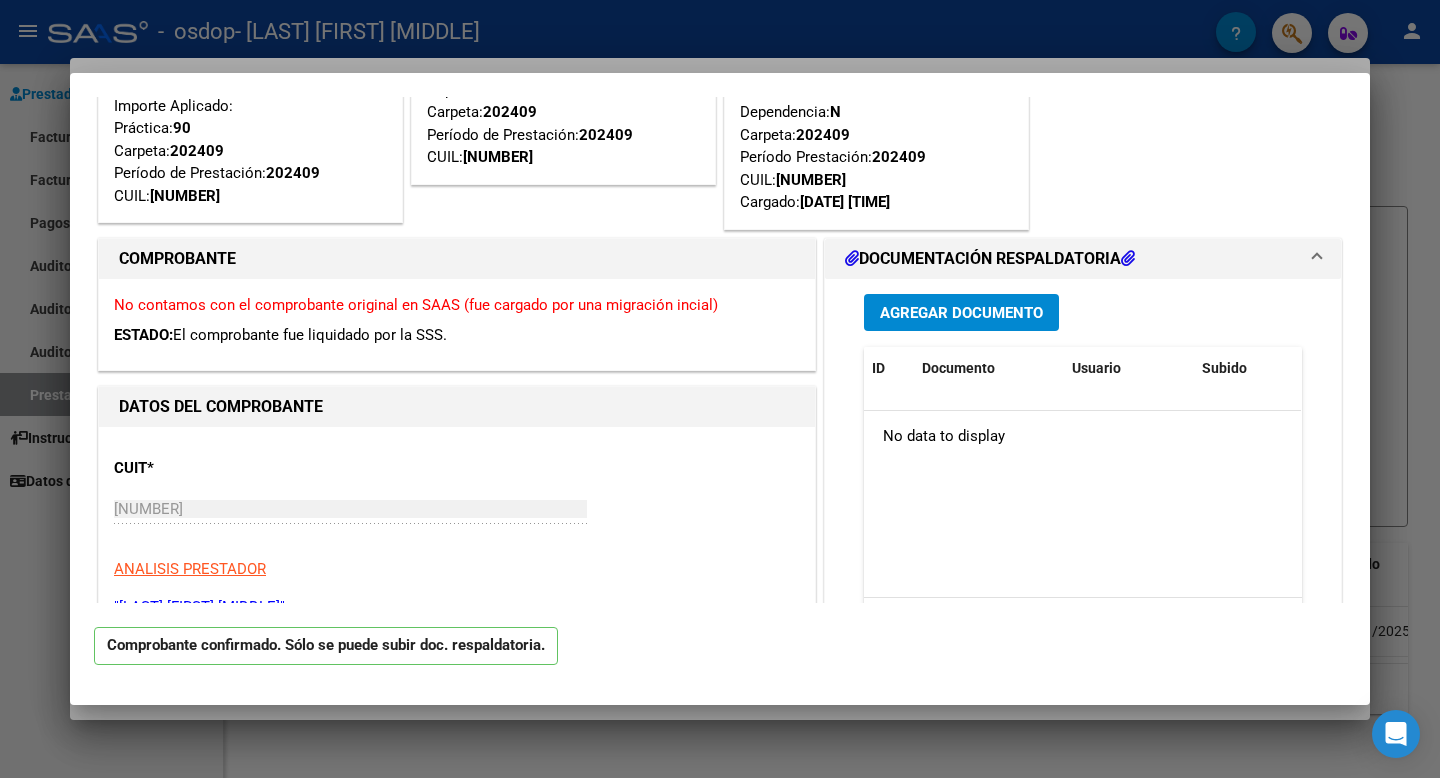 click at bounding box center [720, 389] 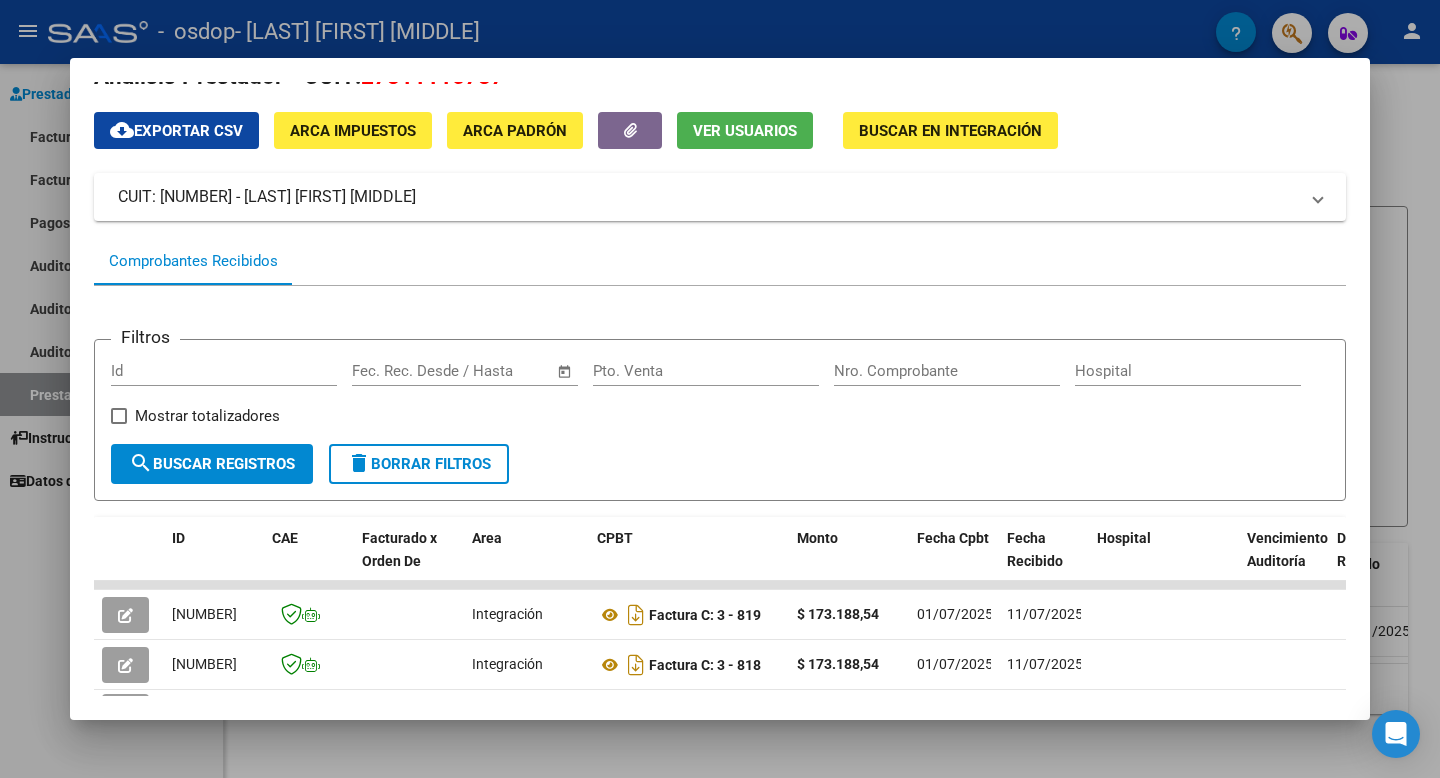 scroll, scrollTop: 0, scrollLeft: 0, axis: both 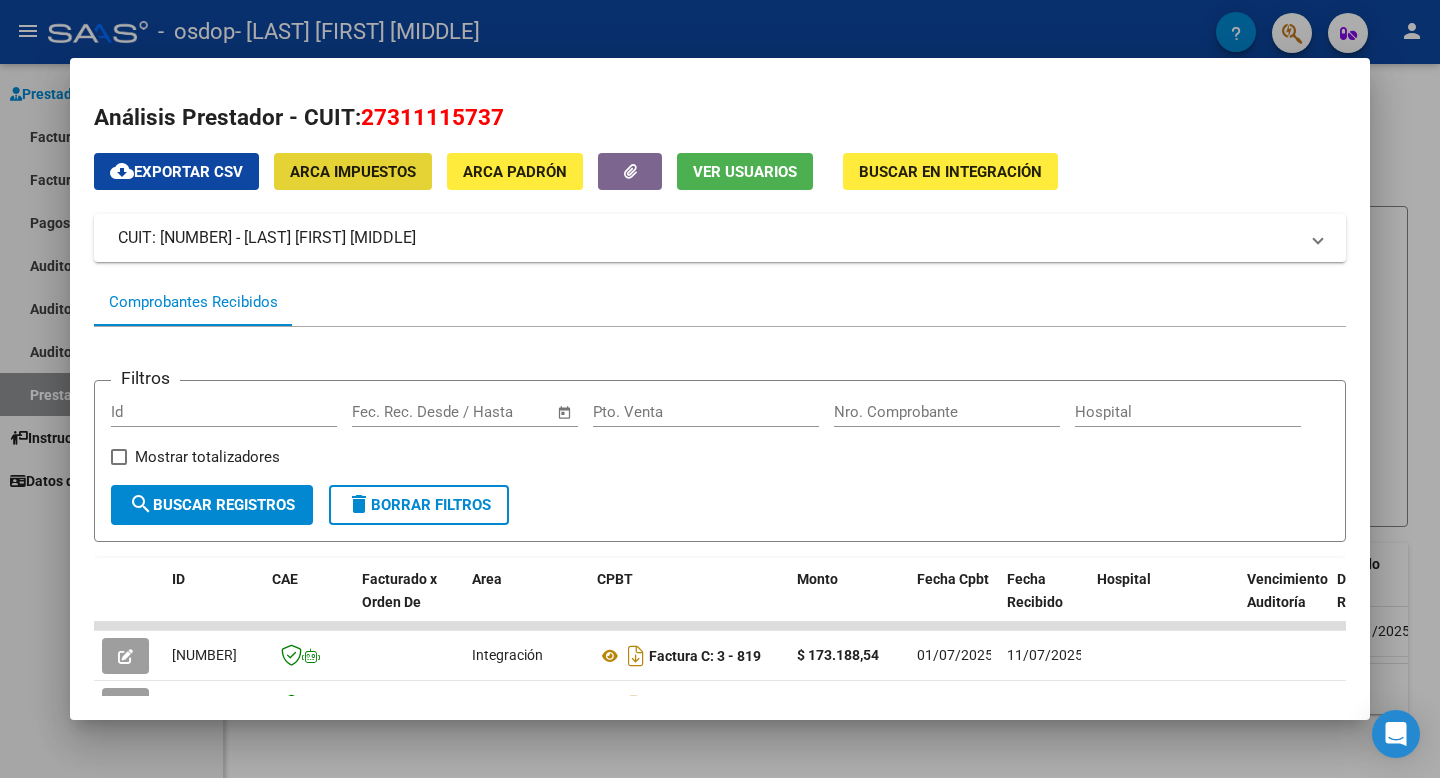 click on "ARCA Impuestos" at bounding box center (353, 171) 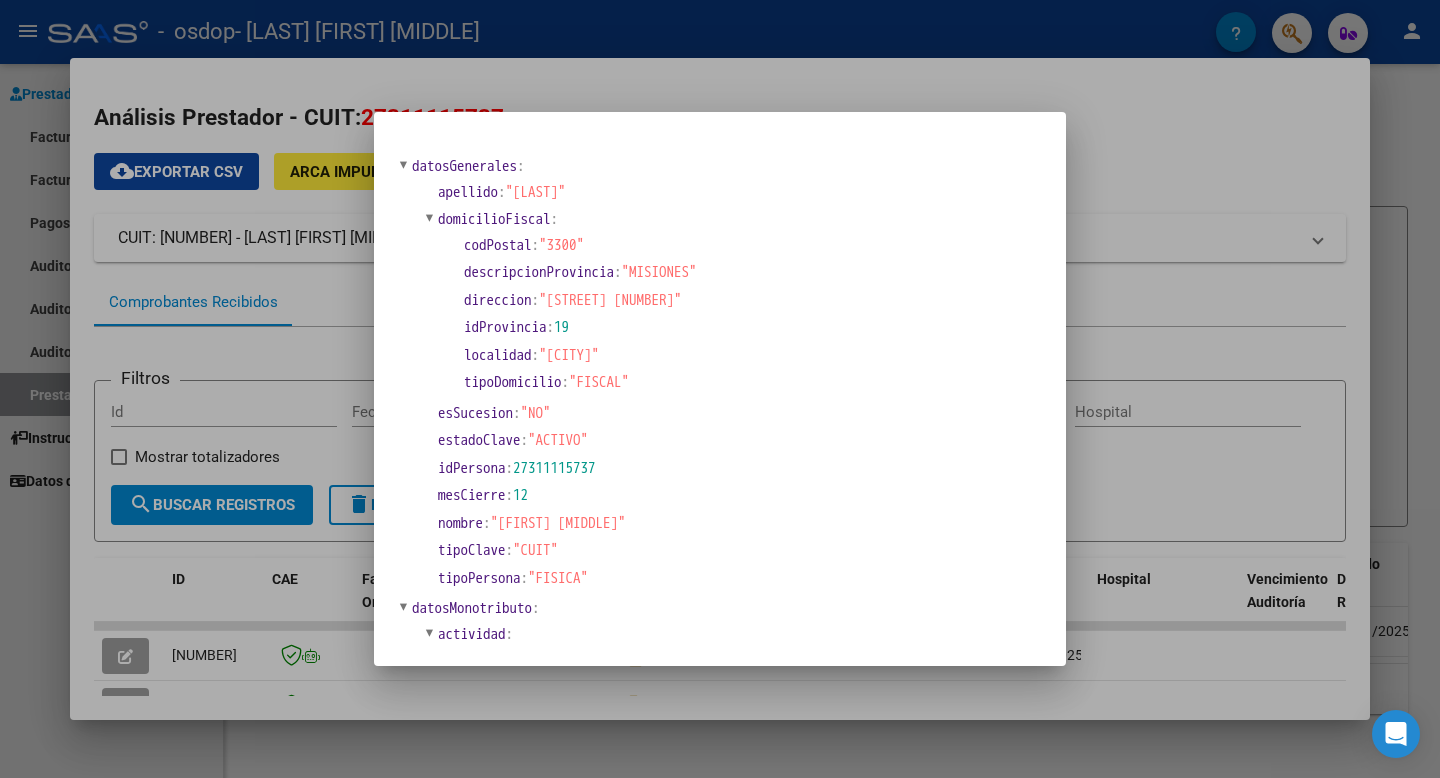 click at bounding box center [720, 389] 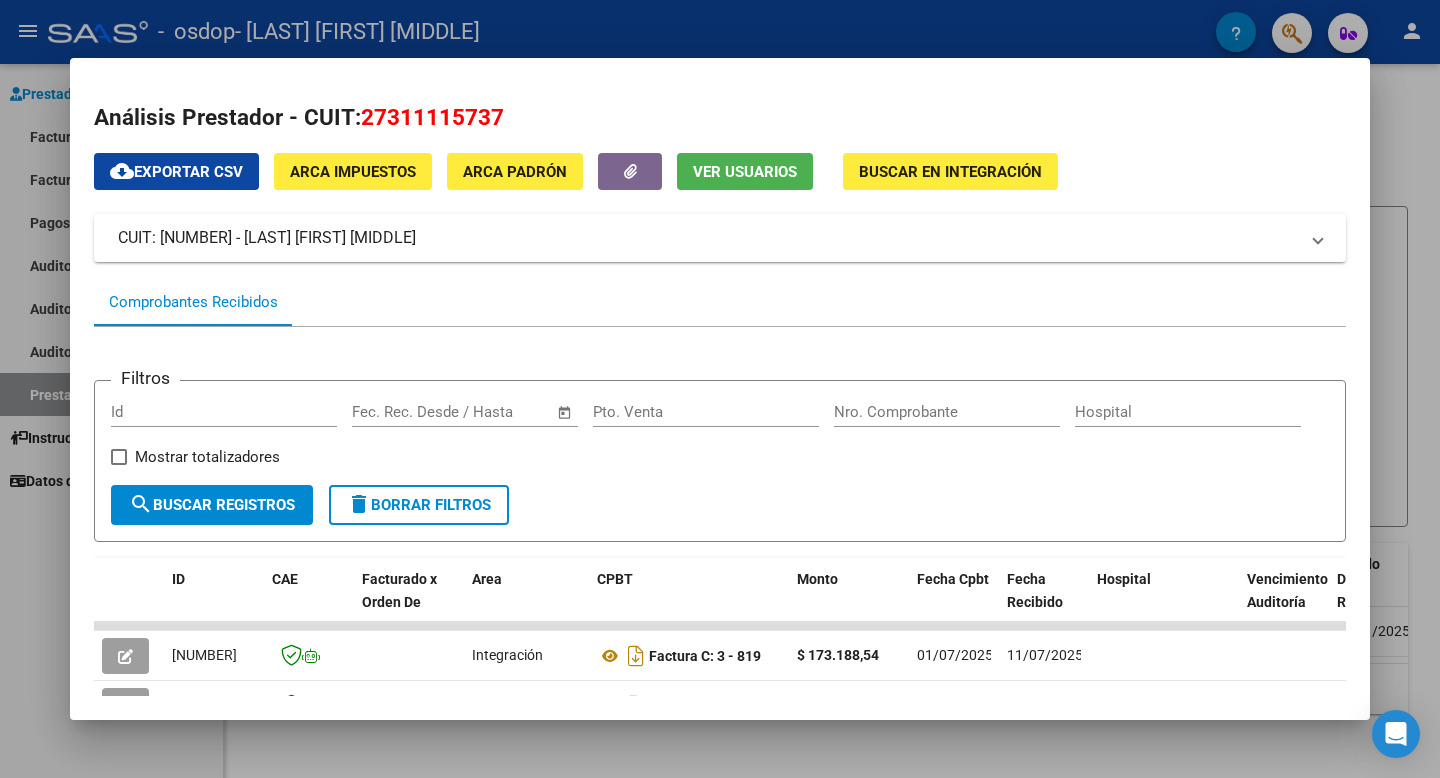 click on "ARCA Padrón" at bounding box center [515, 172] 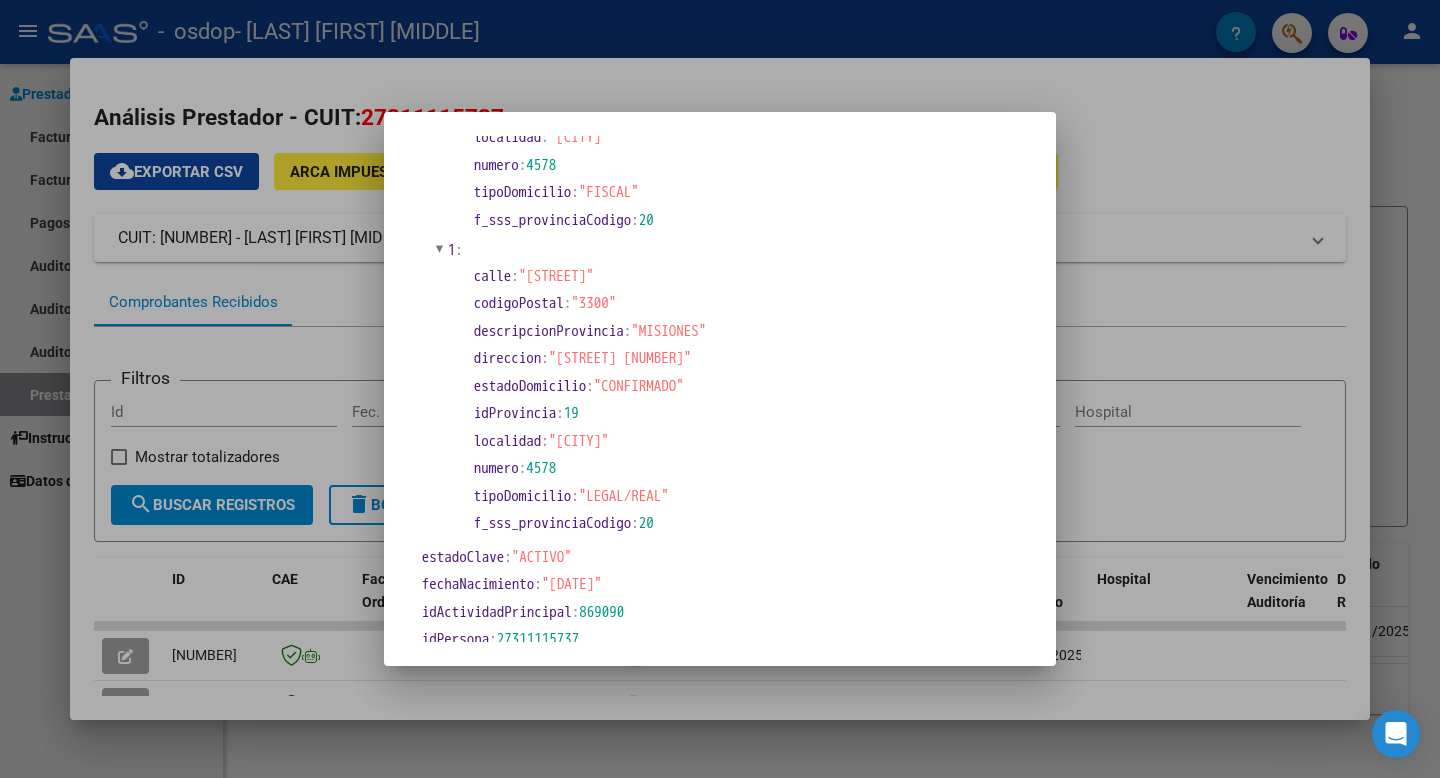 scroll, scrollTop: 348, scrollLeft: 0, axis: vertical 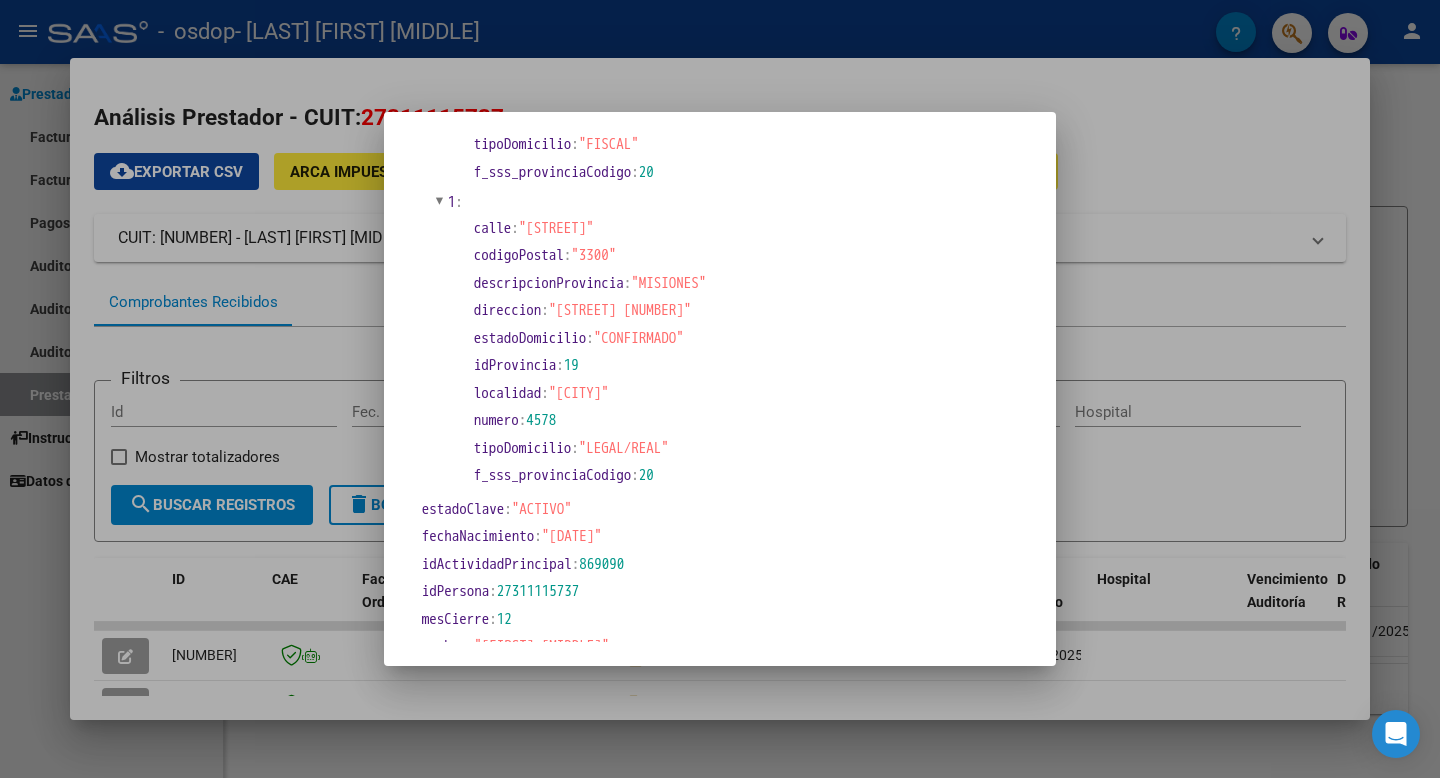 click at bounding box center [720, 389] 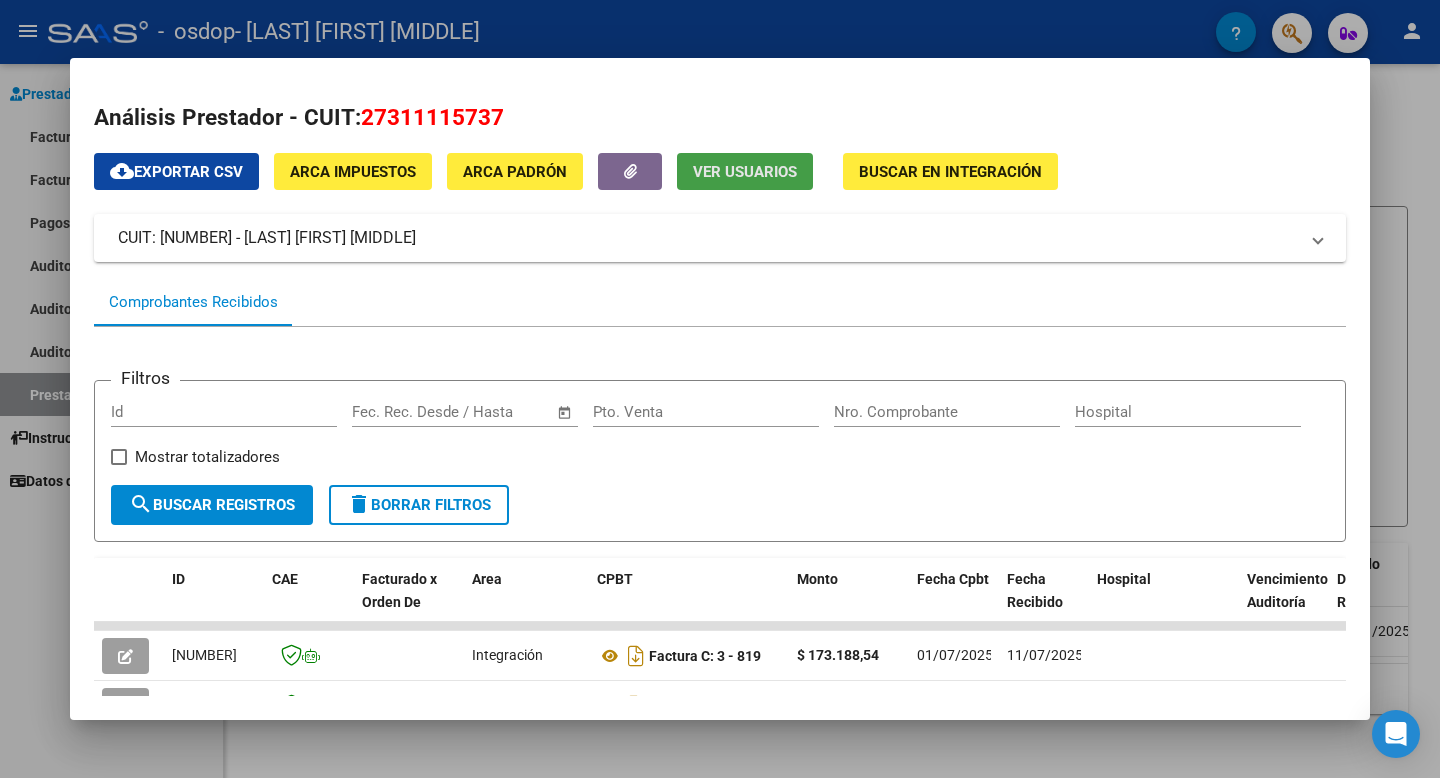 click on "Ver Usuarios" 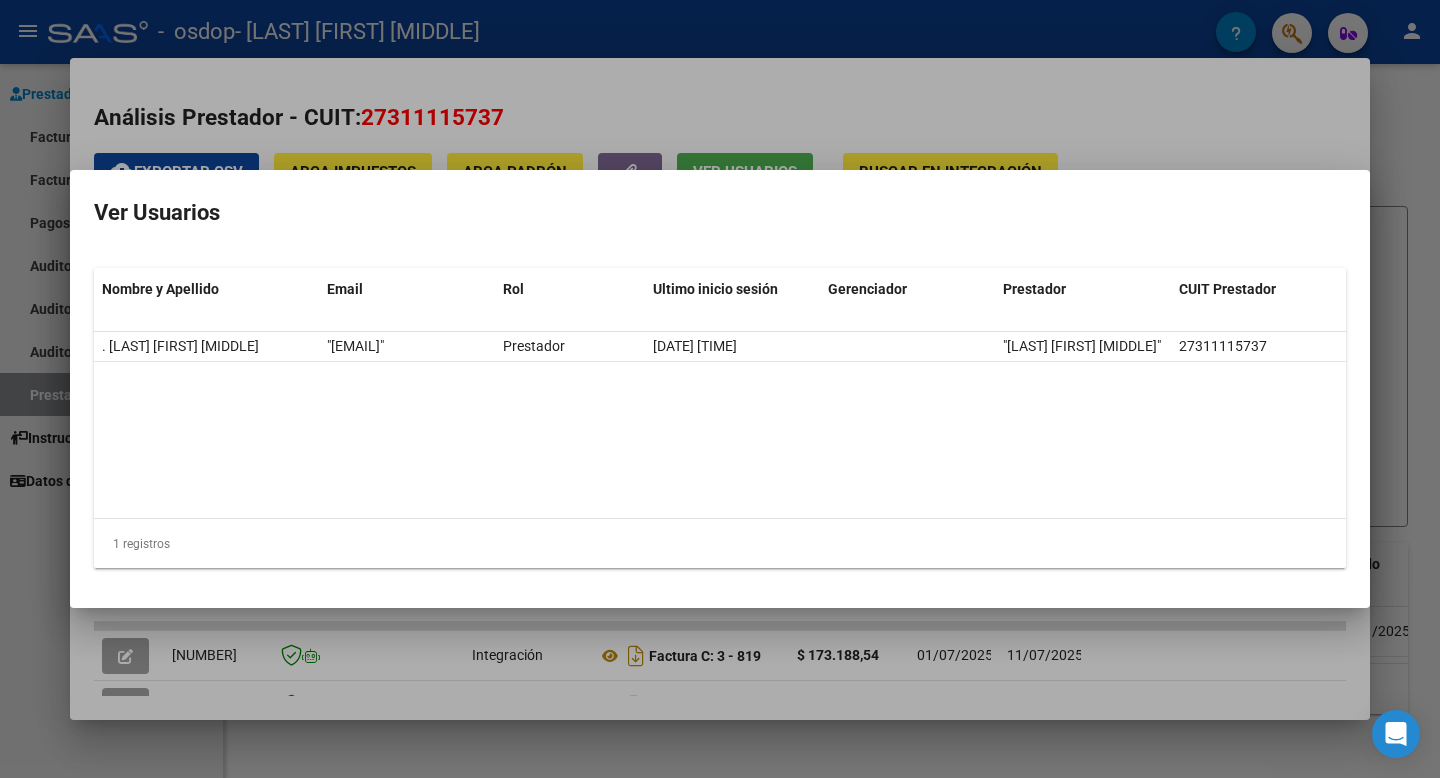click at bounding box center (720, 389) 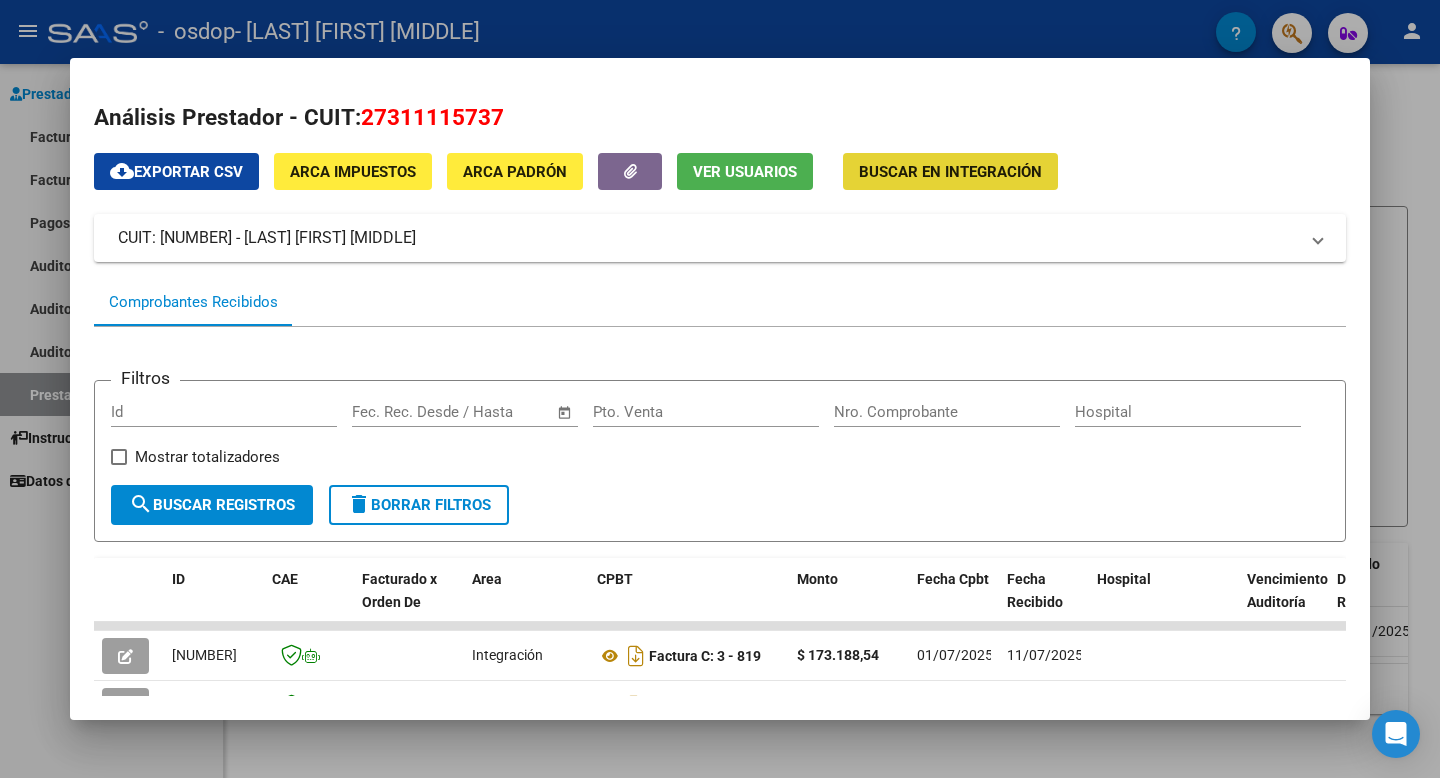 click on "Buscar en Integración" 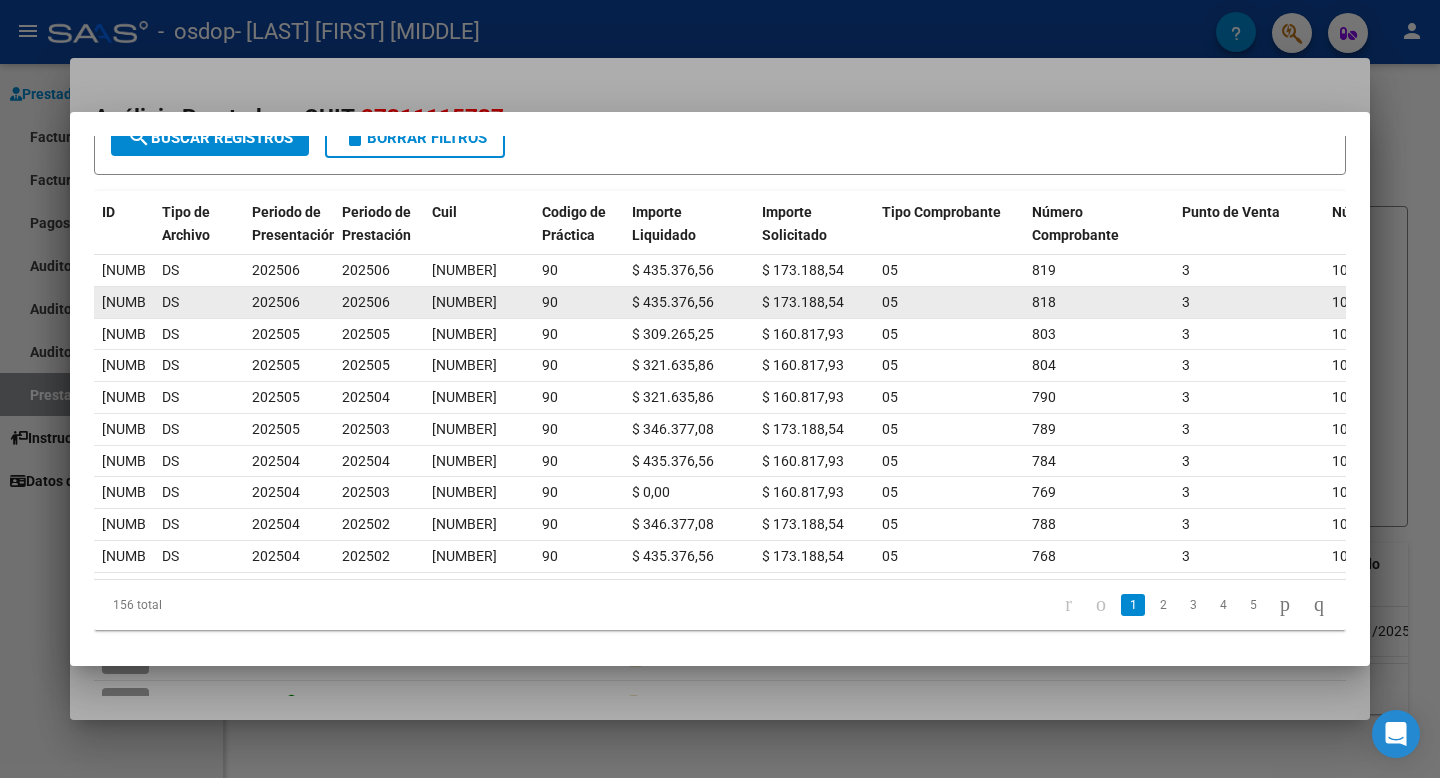 scroll, scrollTop: 172, scrollLeft: 0, axis: vertical 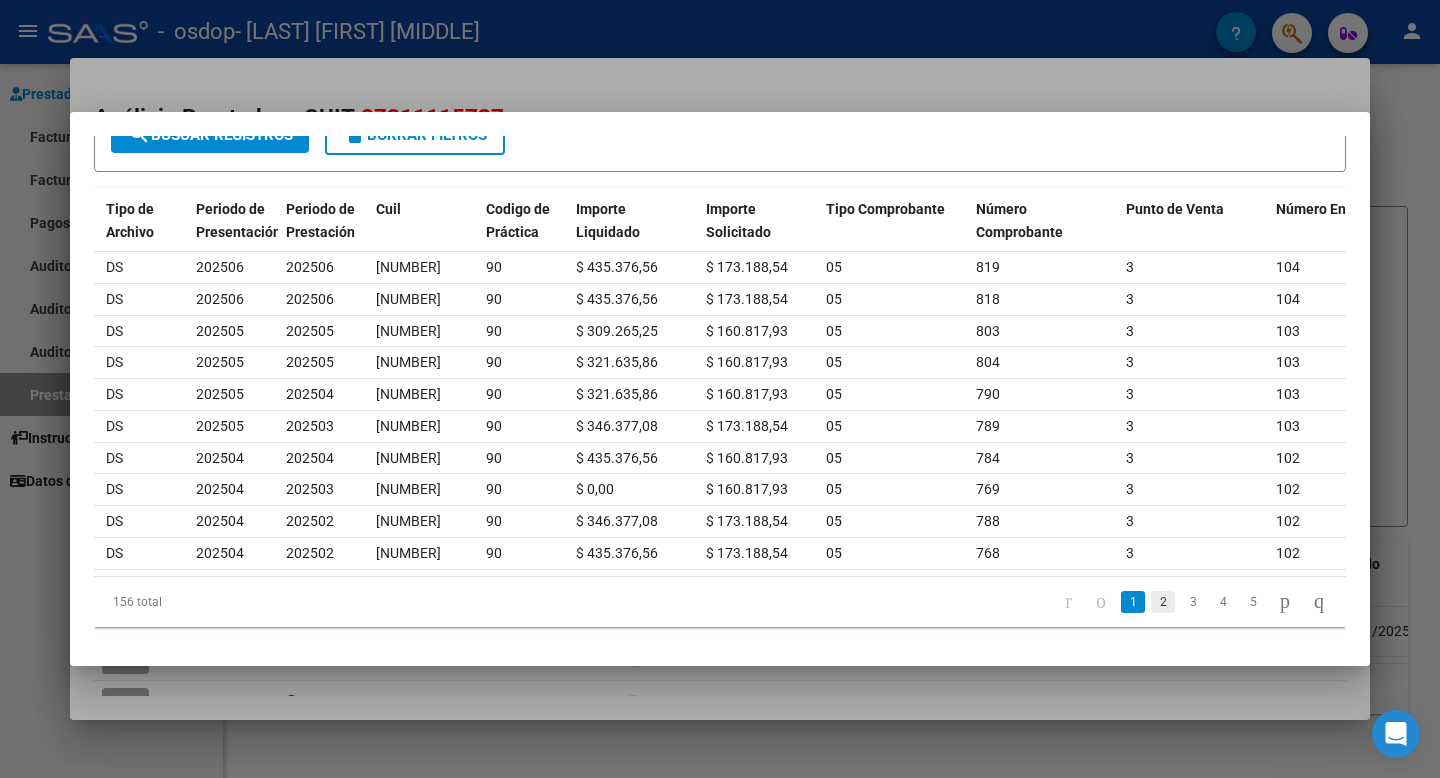click on "2" 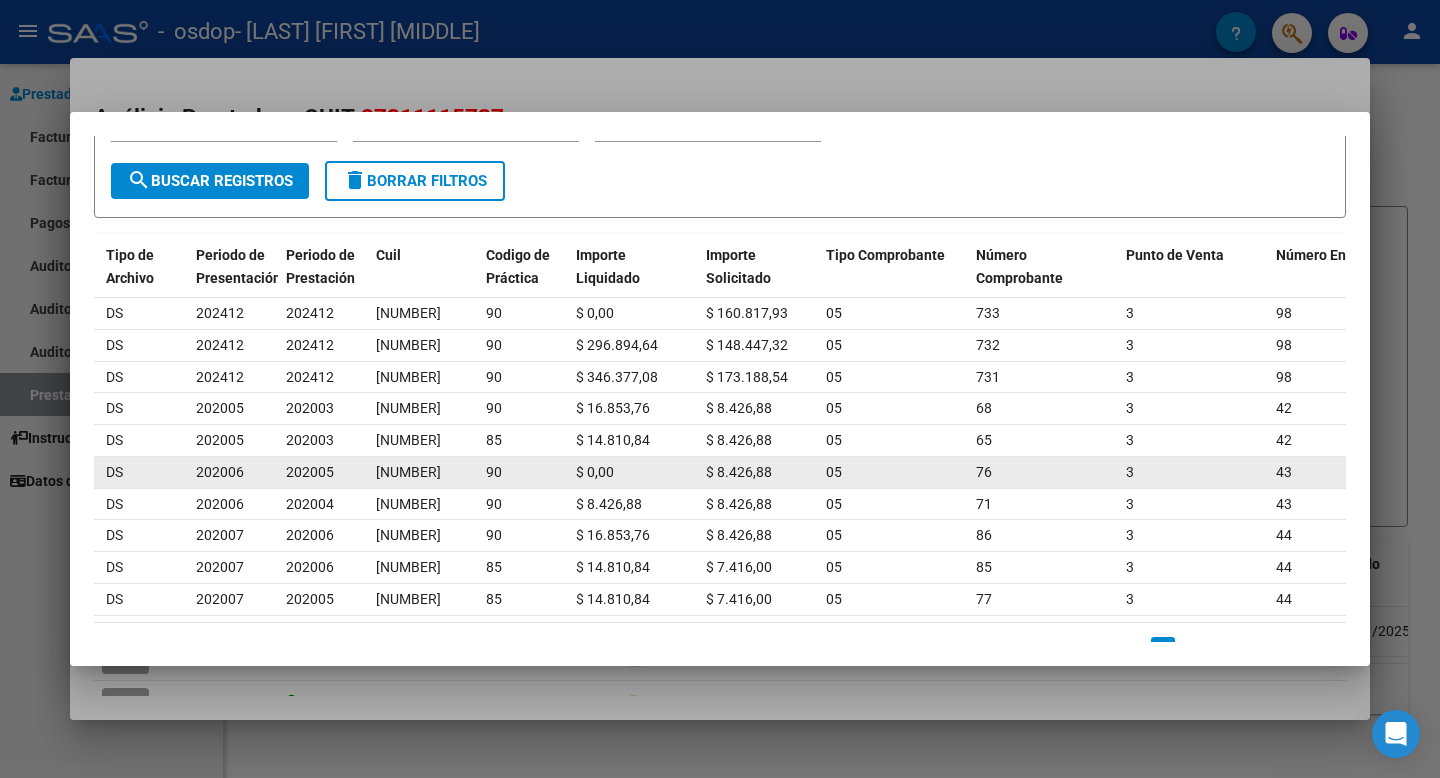 scroll, scrollTop: 172, scrollLeft: 0, axis: vertical 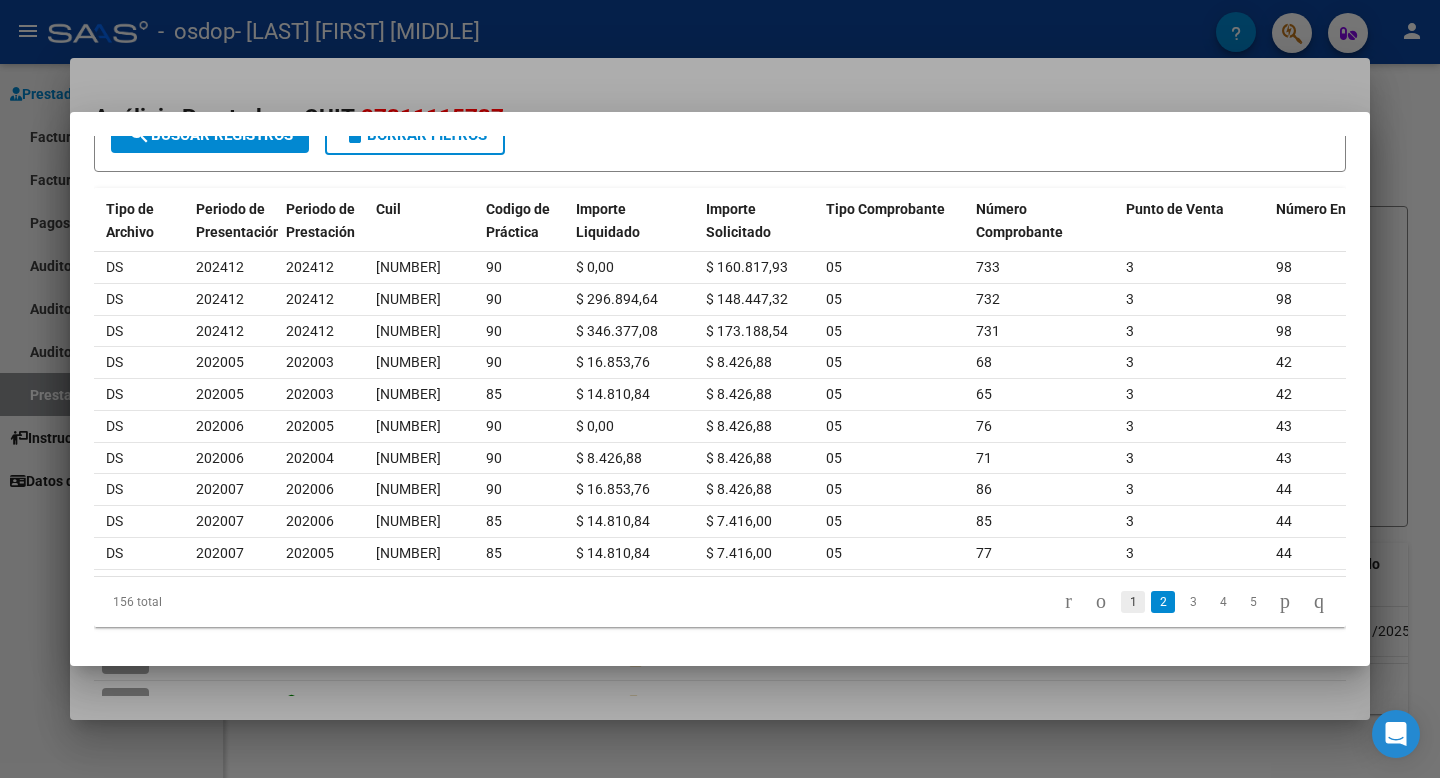 click on "1" 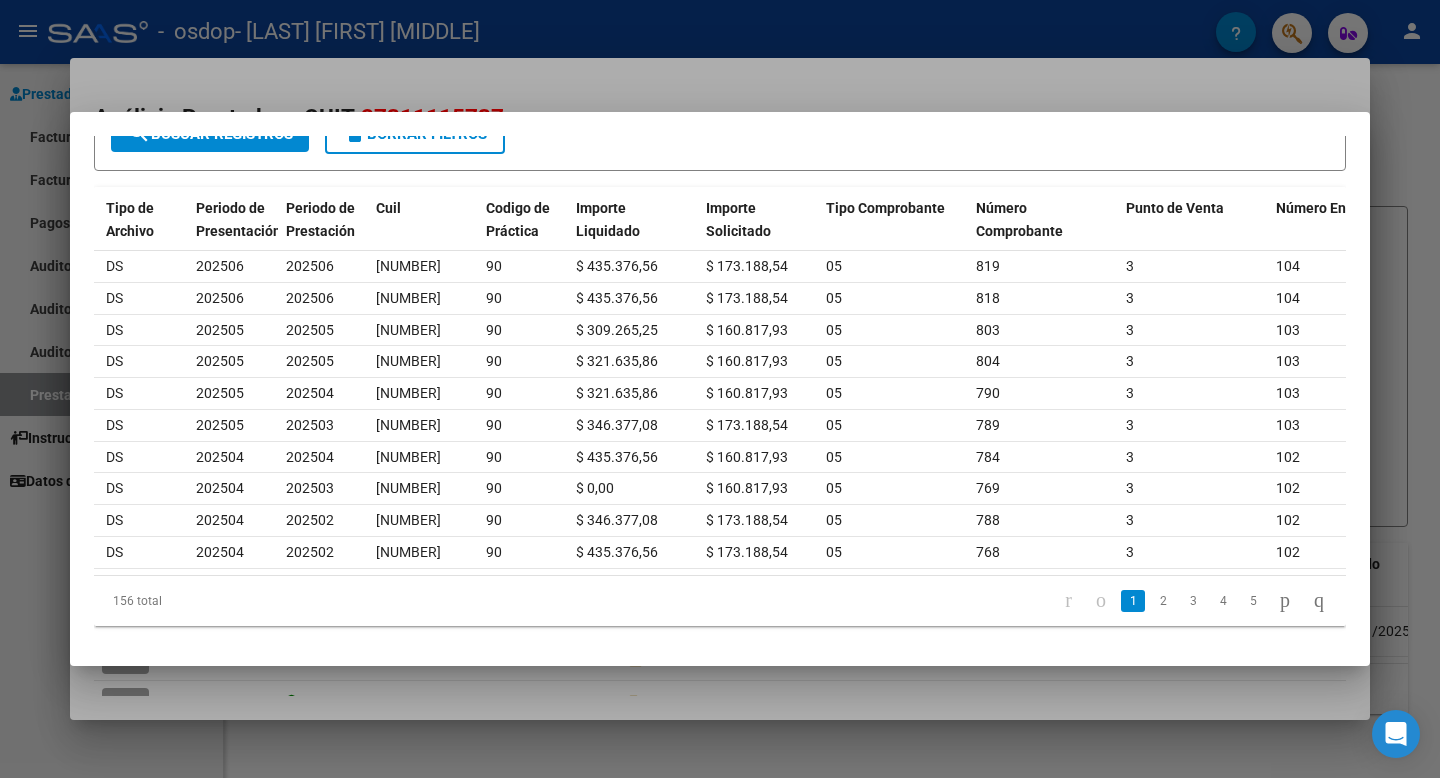 scroll, scrollTop: 172, scrollLeft: 0, axis: vertical 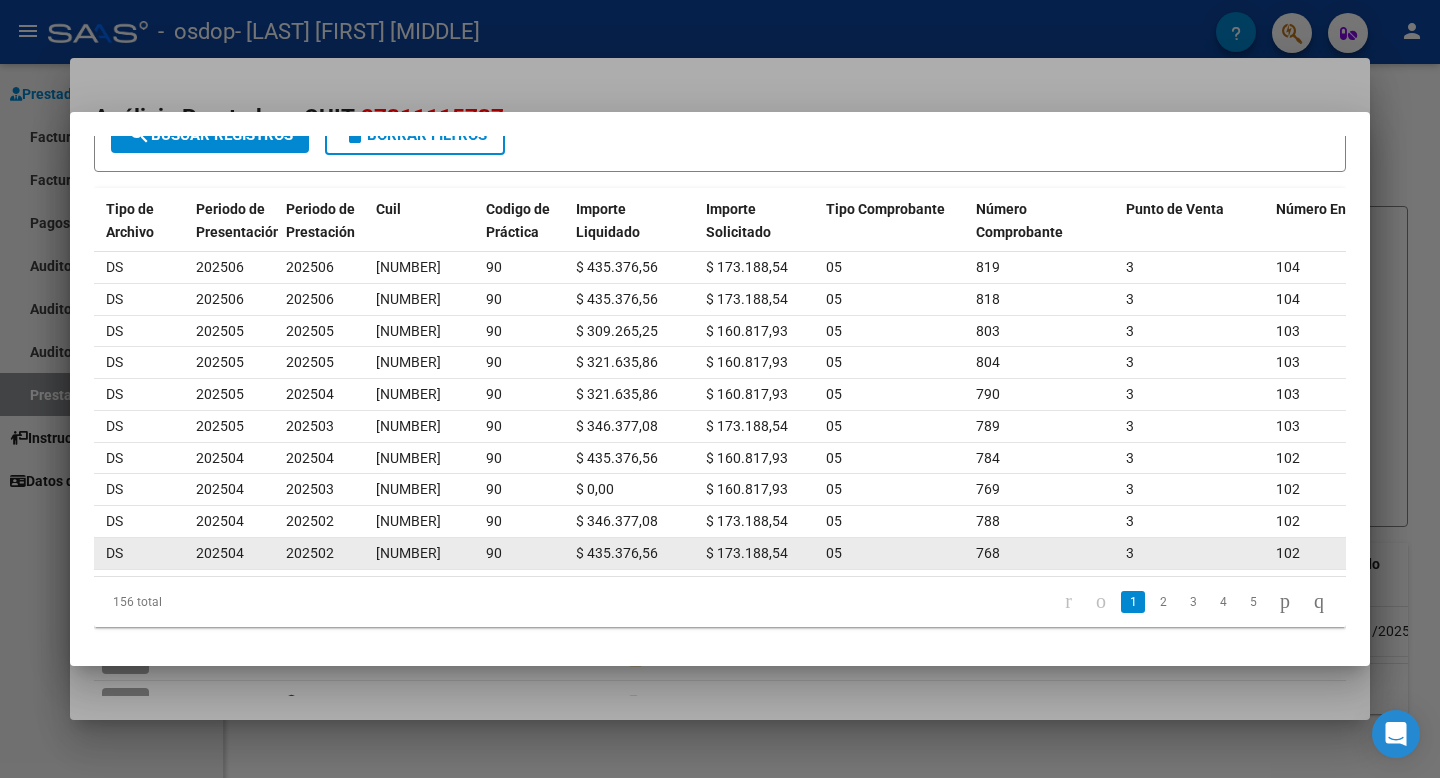 click on "DS" 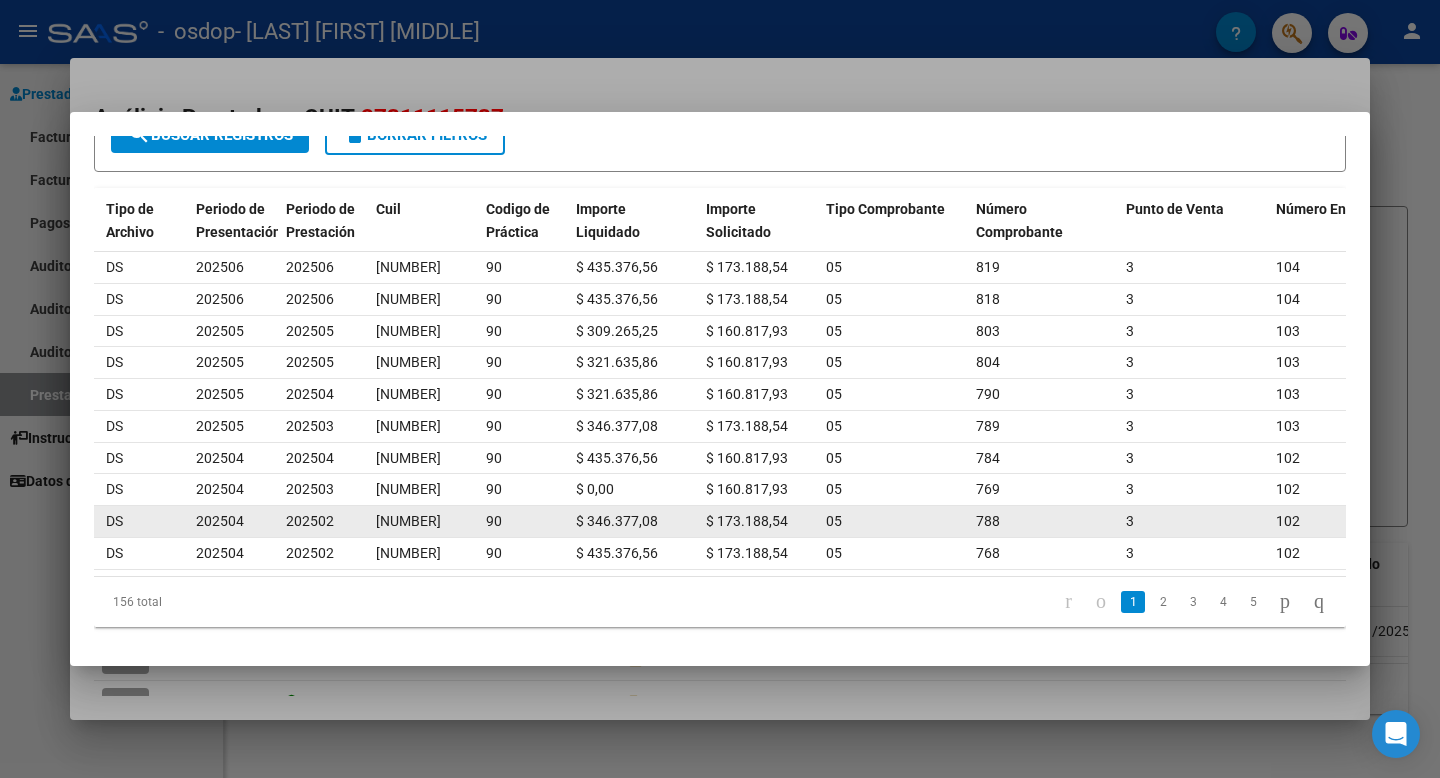 click on "DS" 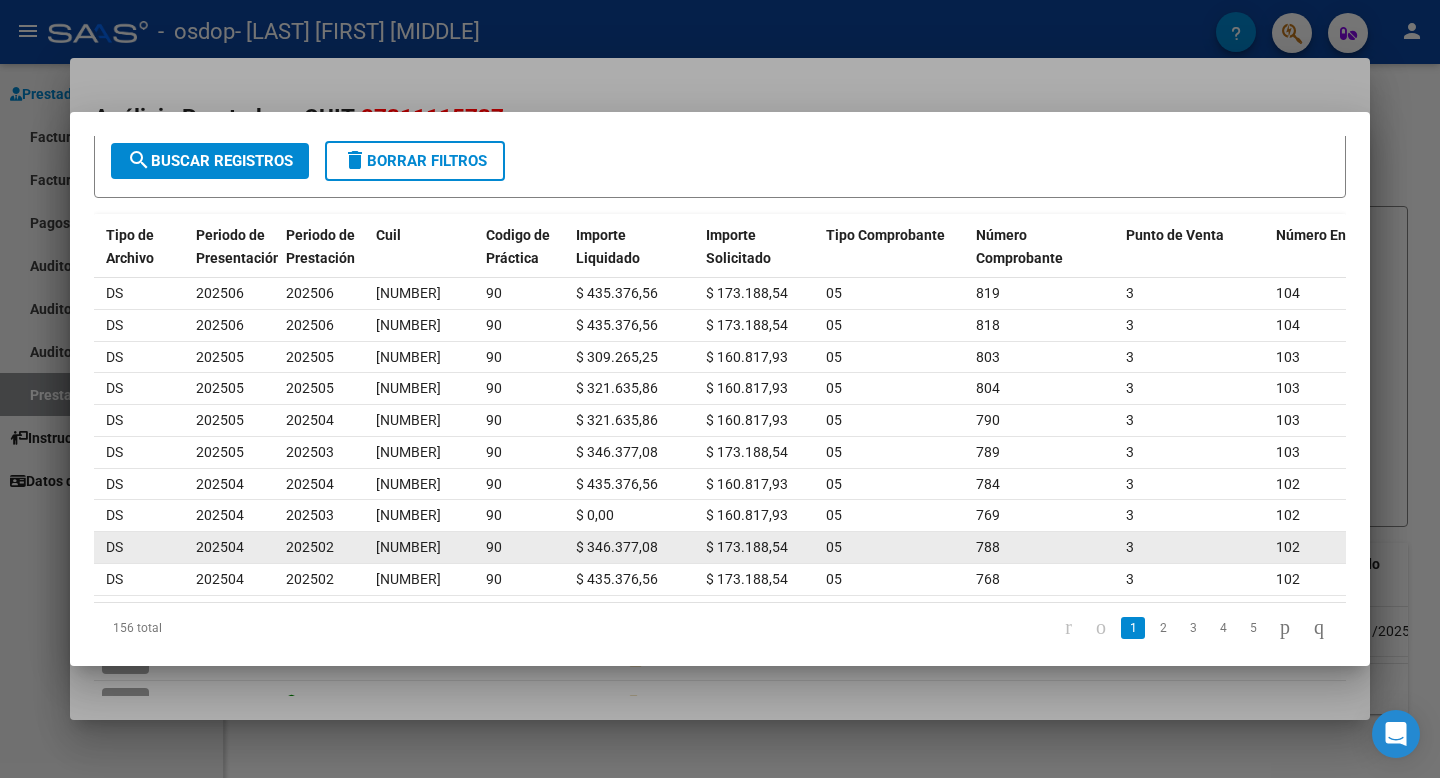 scroll, scrollTop: 137, scrollLeft: 0, axis: vertical 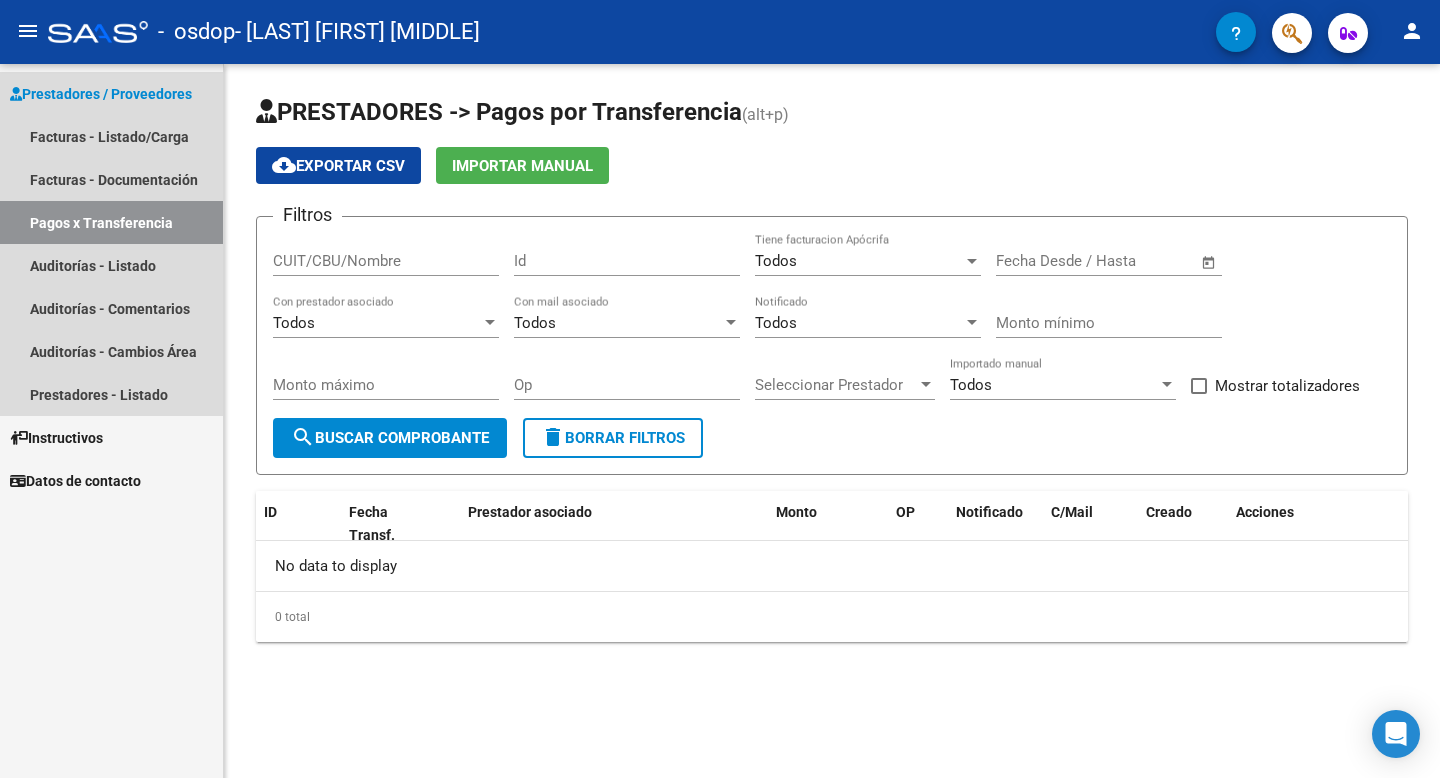 click on "Pagos x Transferencia" at bounding box center (111, 222) 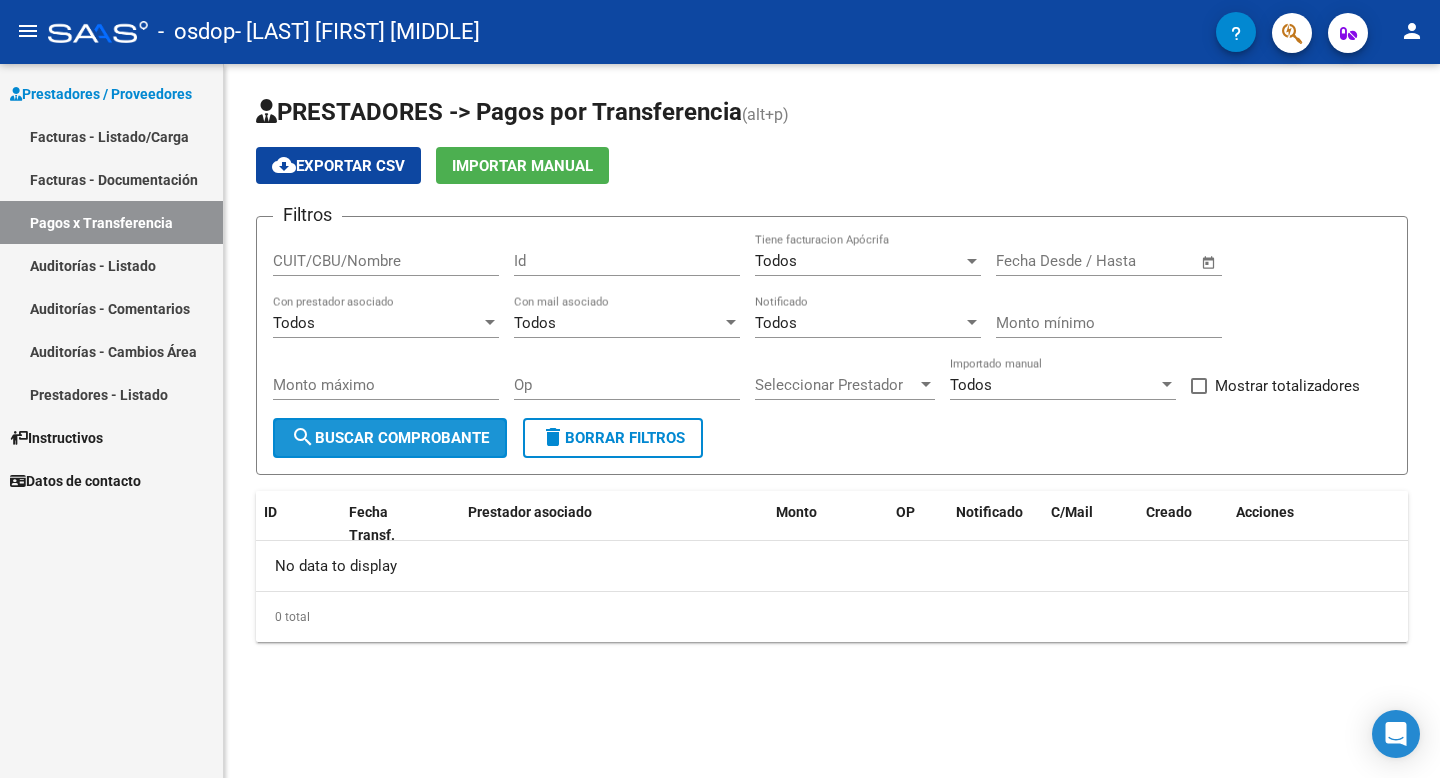 click on "search  Buscar Comprobante" 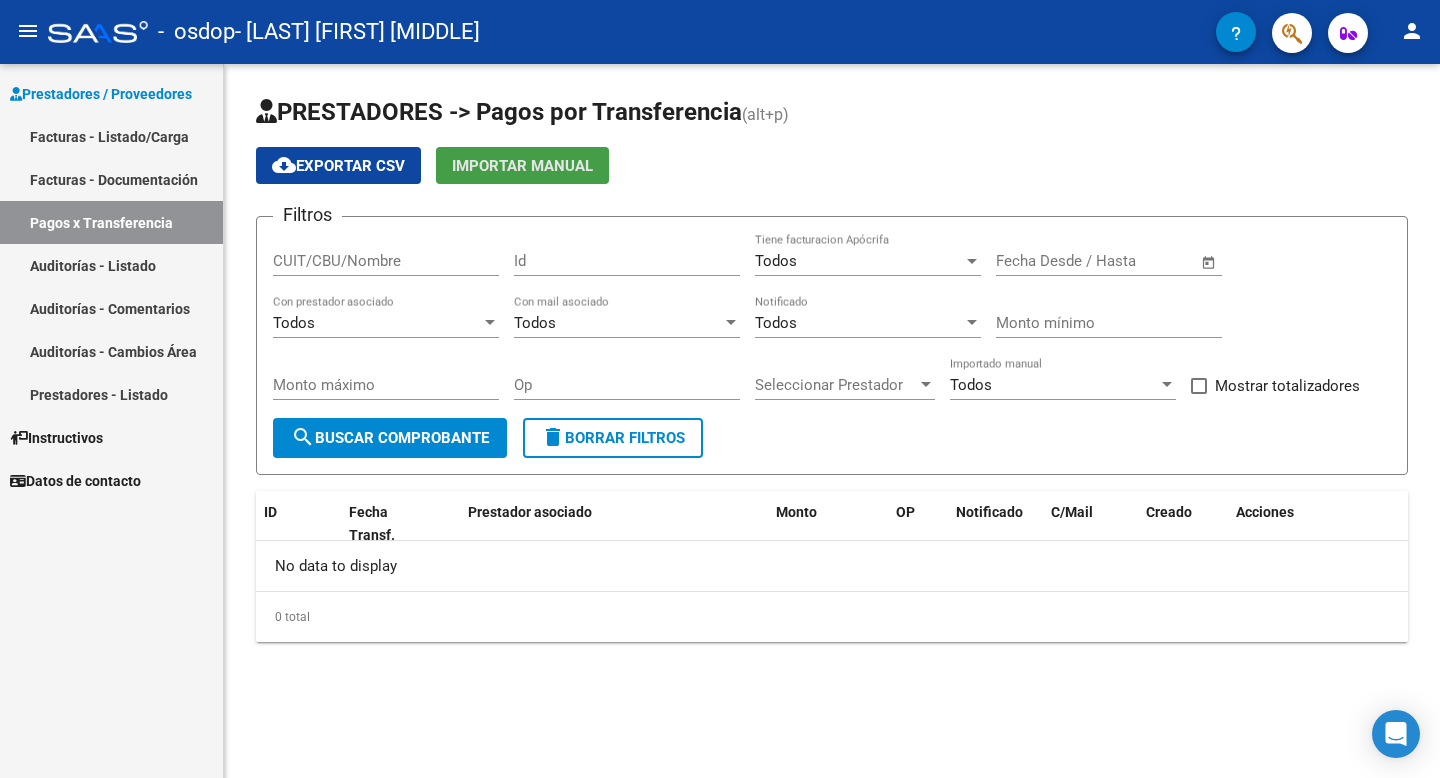 click on "Importar Manual" 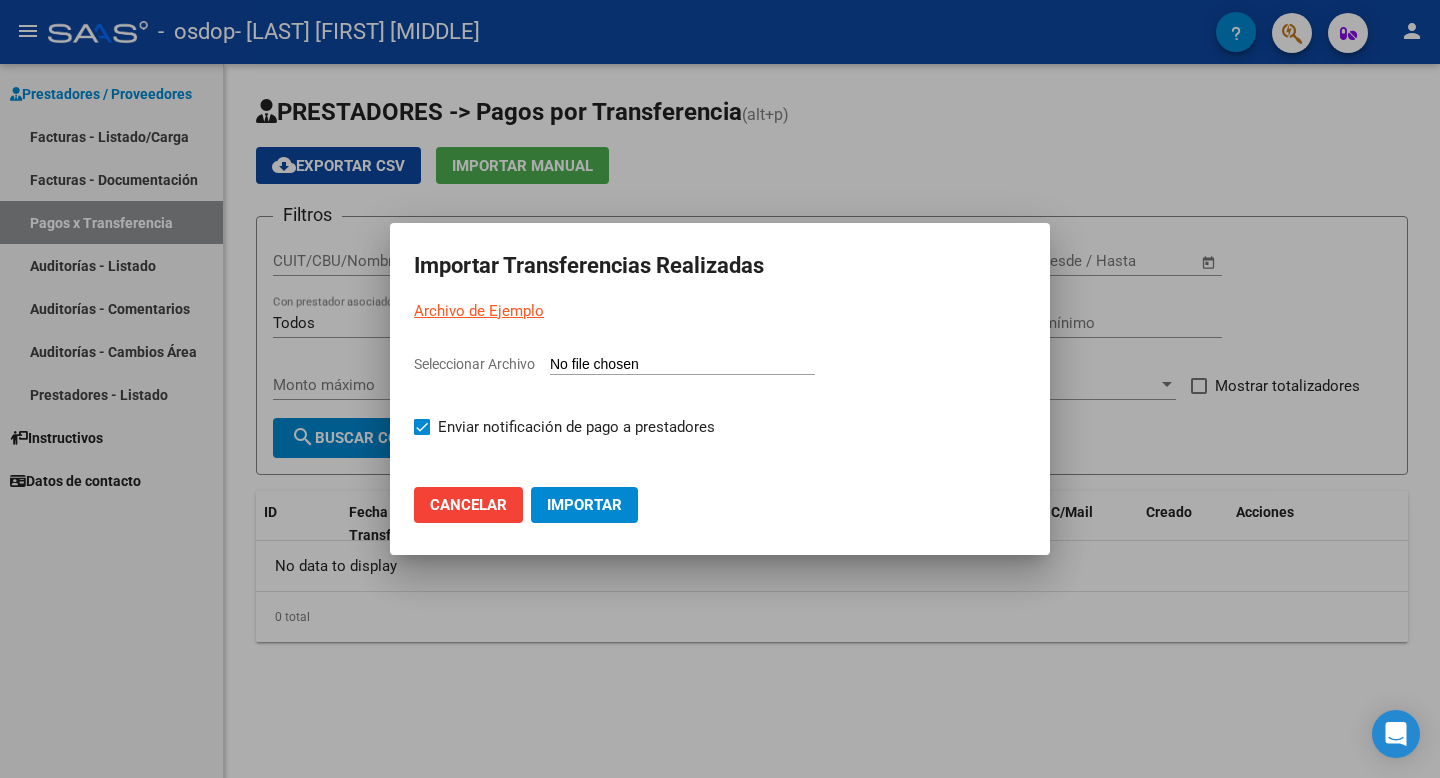 click on "Cancelar" 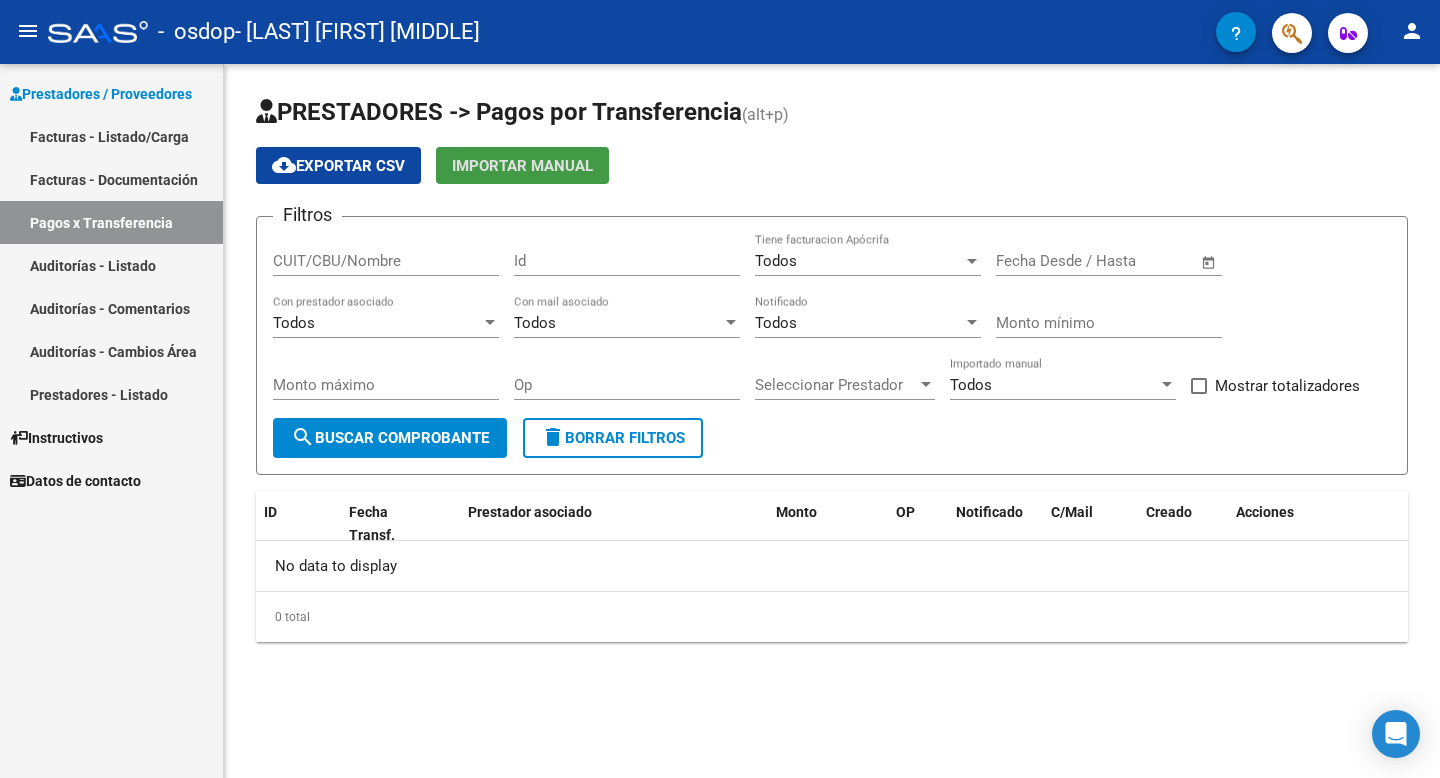click on "Facturas - Documentación" at bounding box center [111, 179] 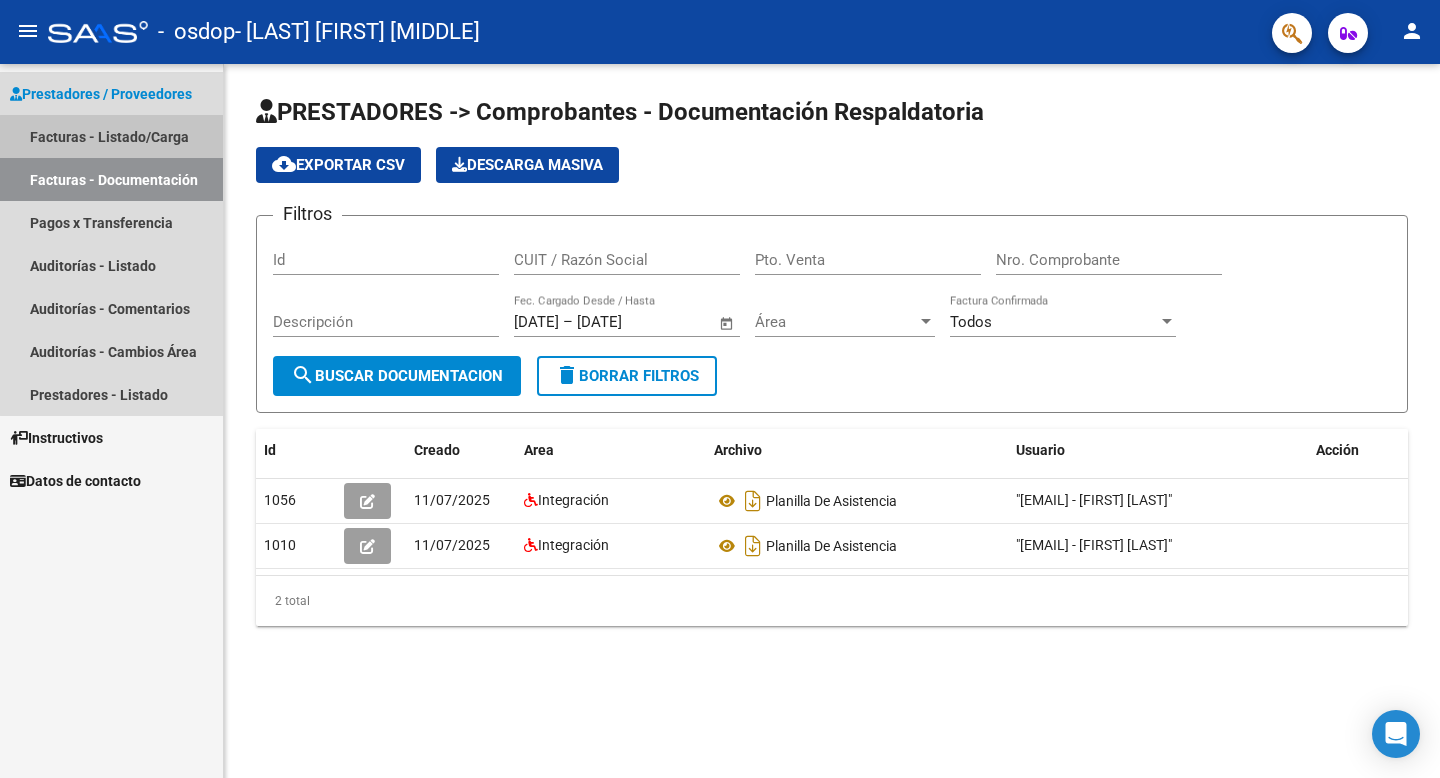 click on "Facturas - Listado/Carga" at bounding box center (111, 136) 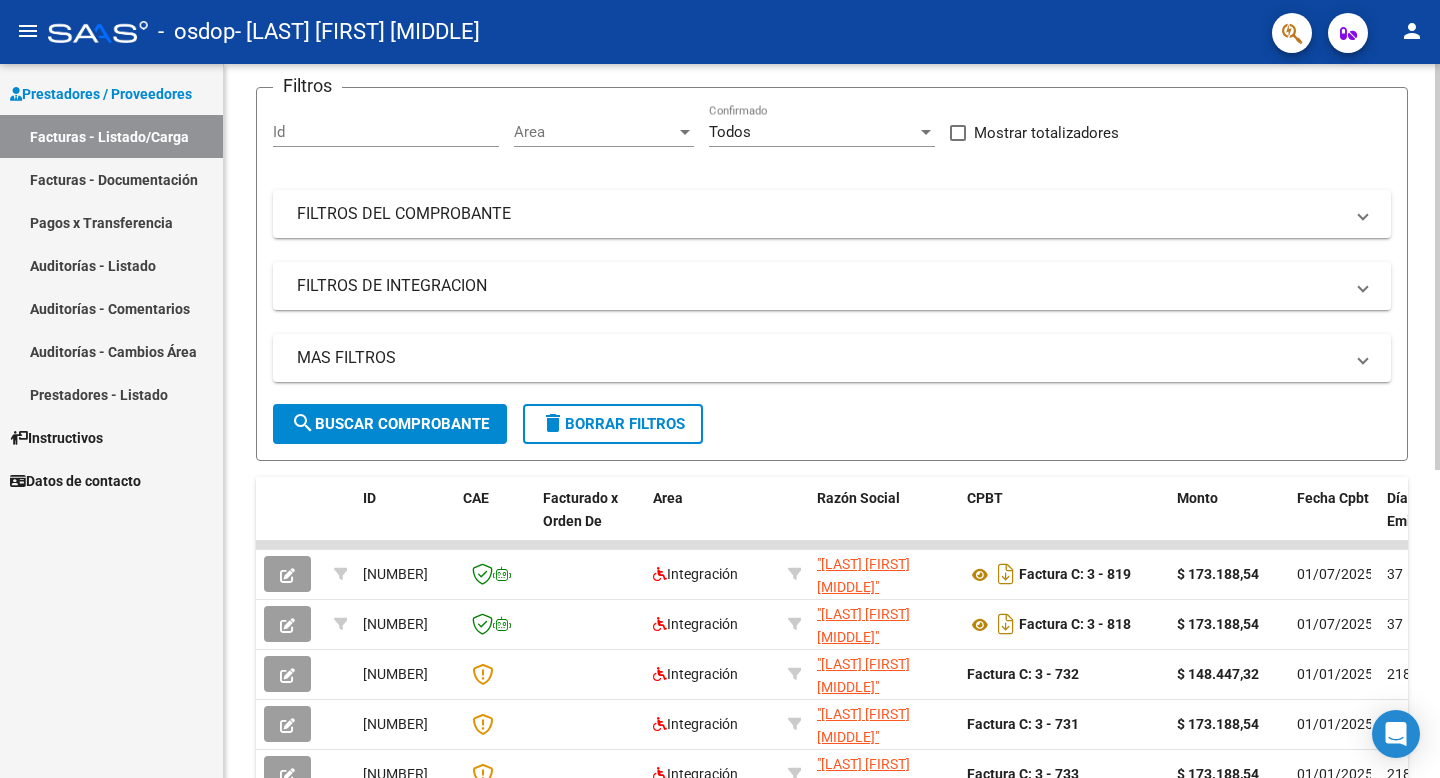 scroll, scrollTop: 0, scrollLeft: 0, axis: both 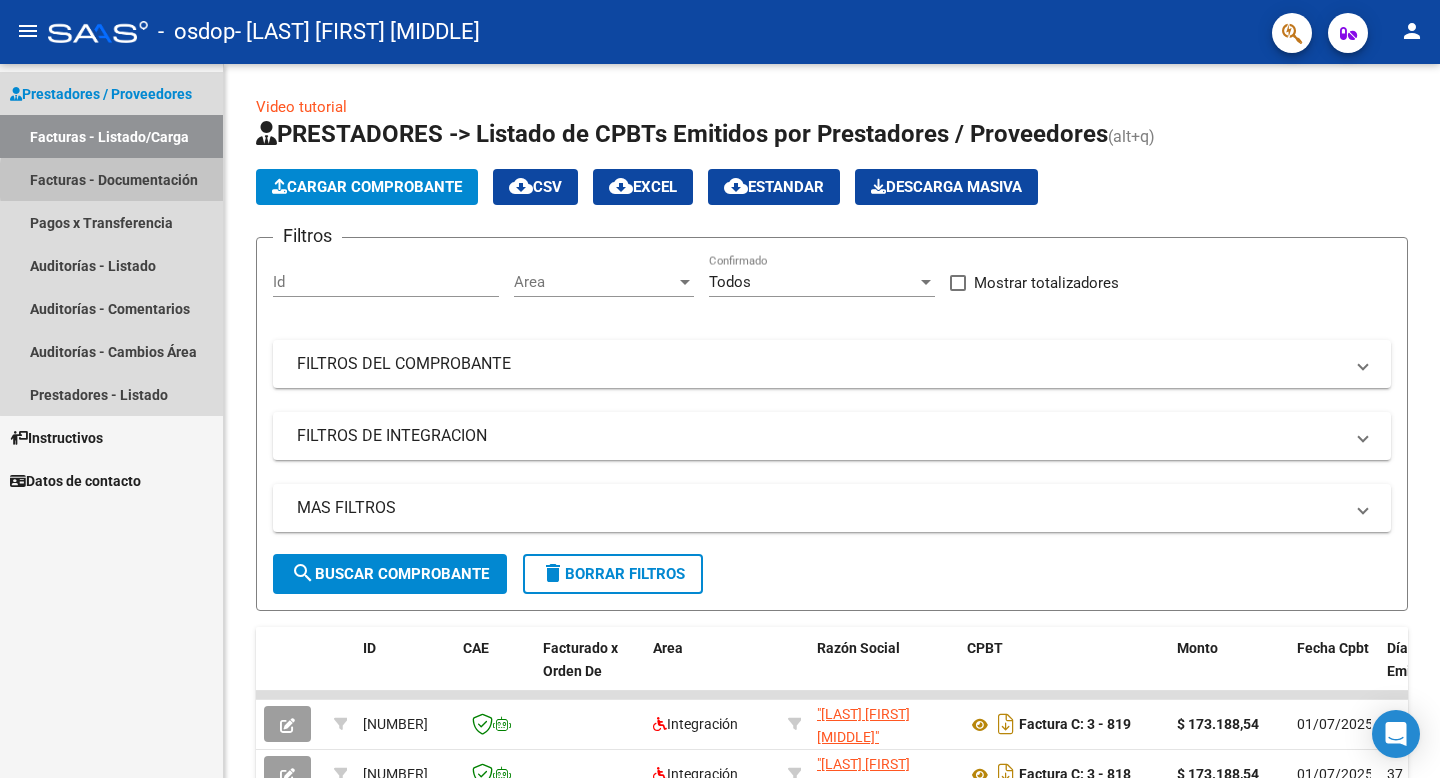 click on "Facturas - Documentación" at bounding box center (111, 179) 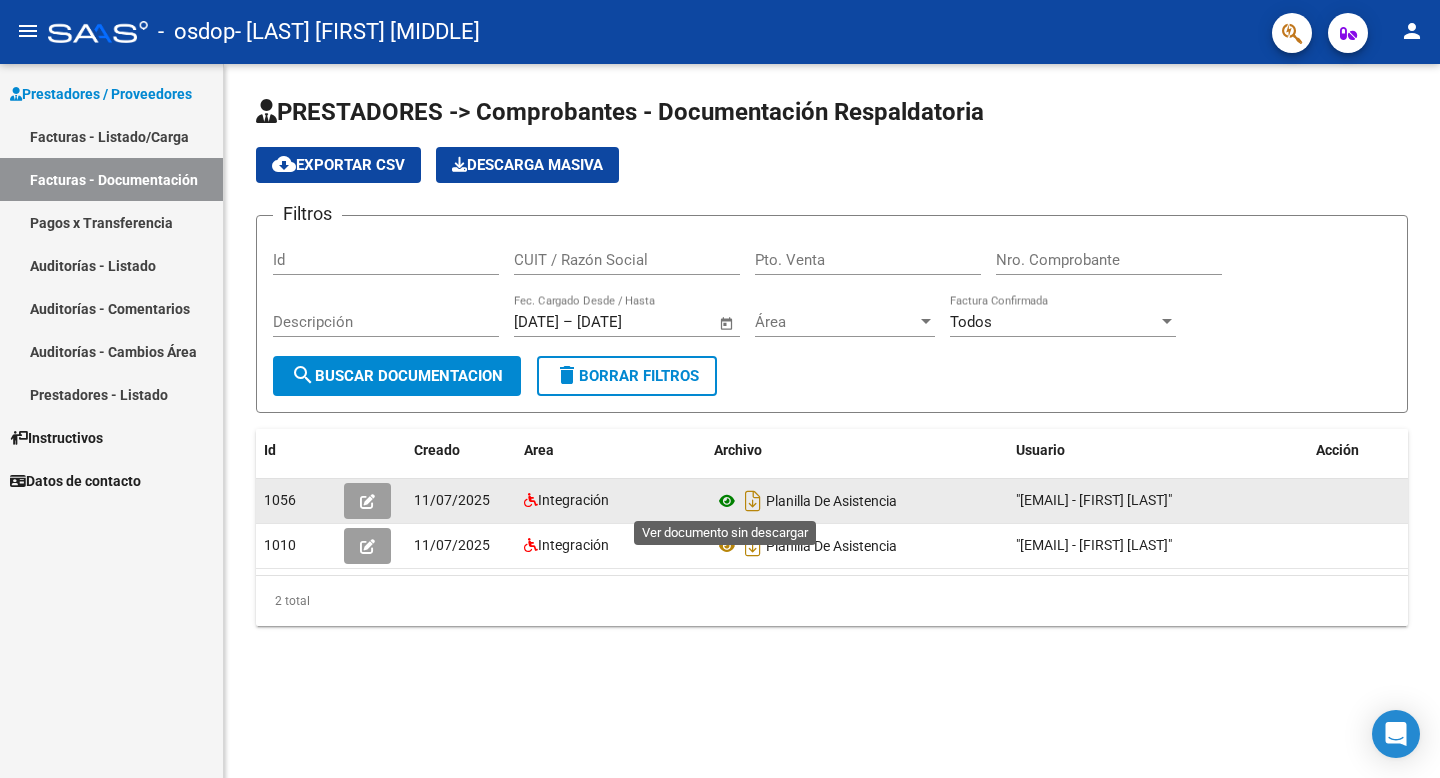 click 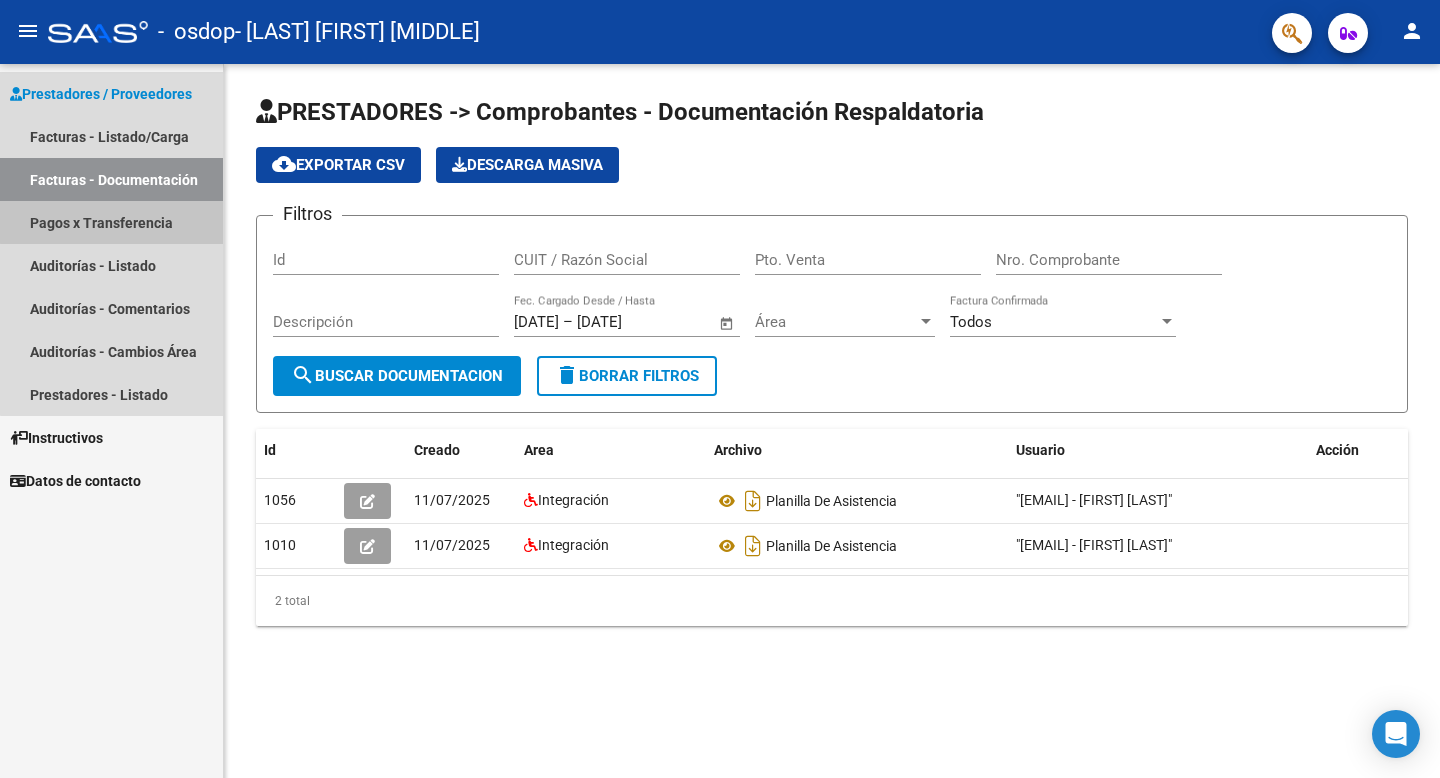 click on "Pagos x Transferencia" at bounding box center (111, 222) 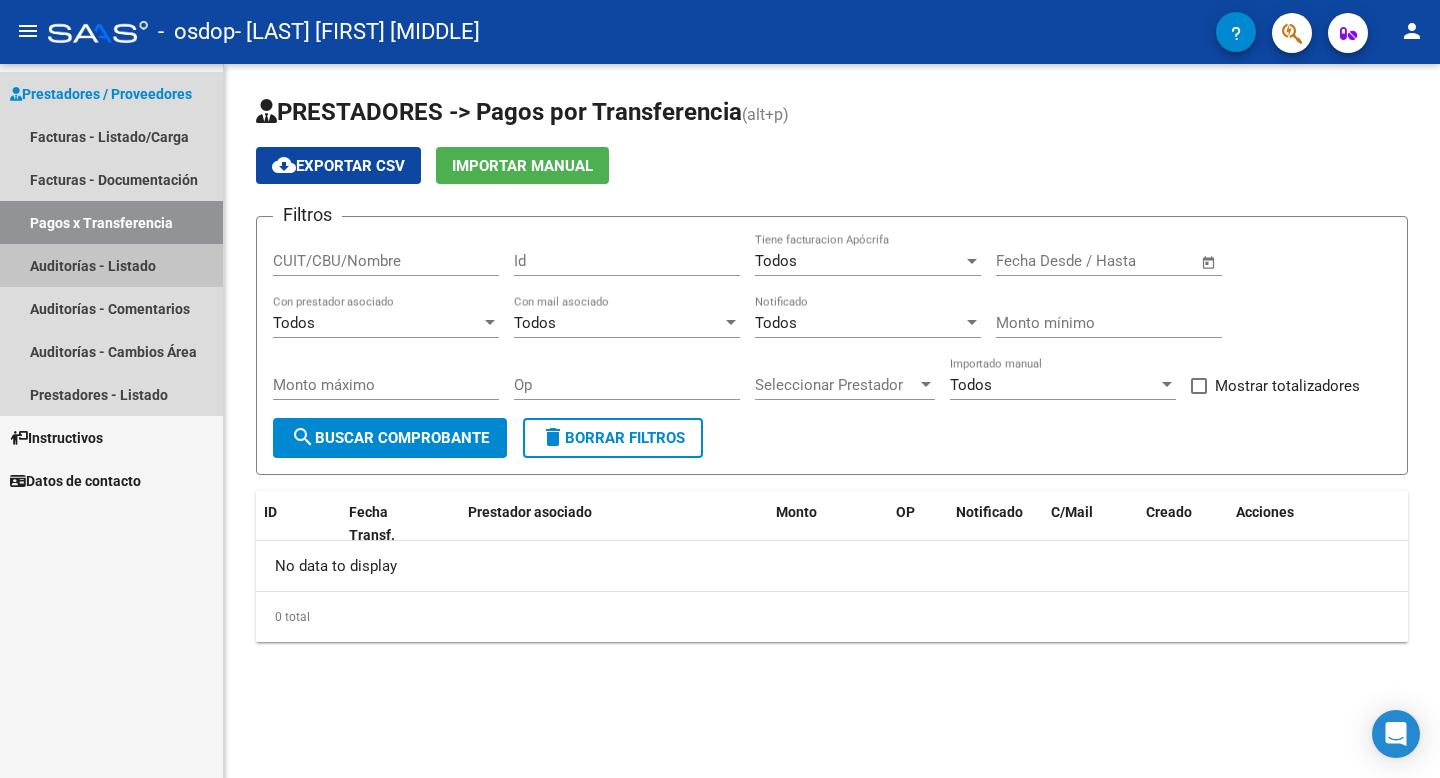 click on "Auditorías - Listado" at bounding box center (111, 265) 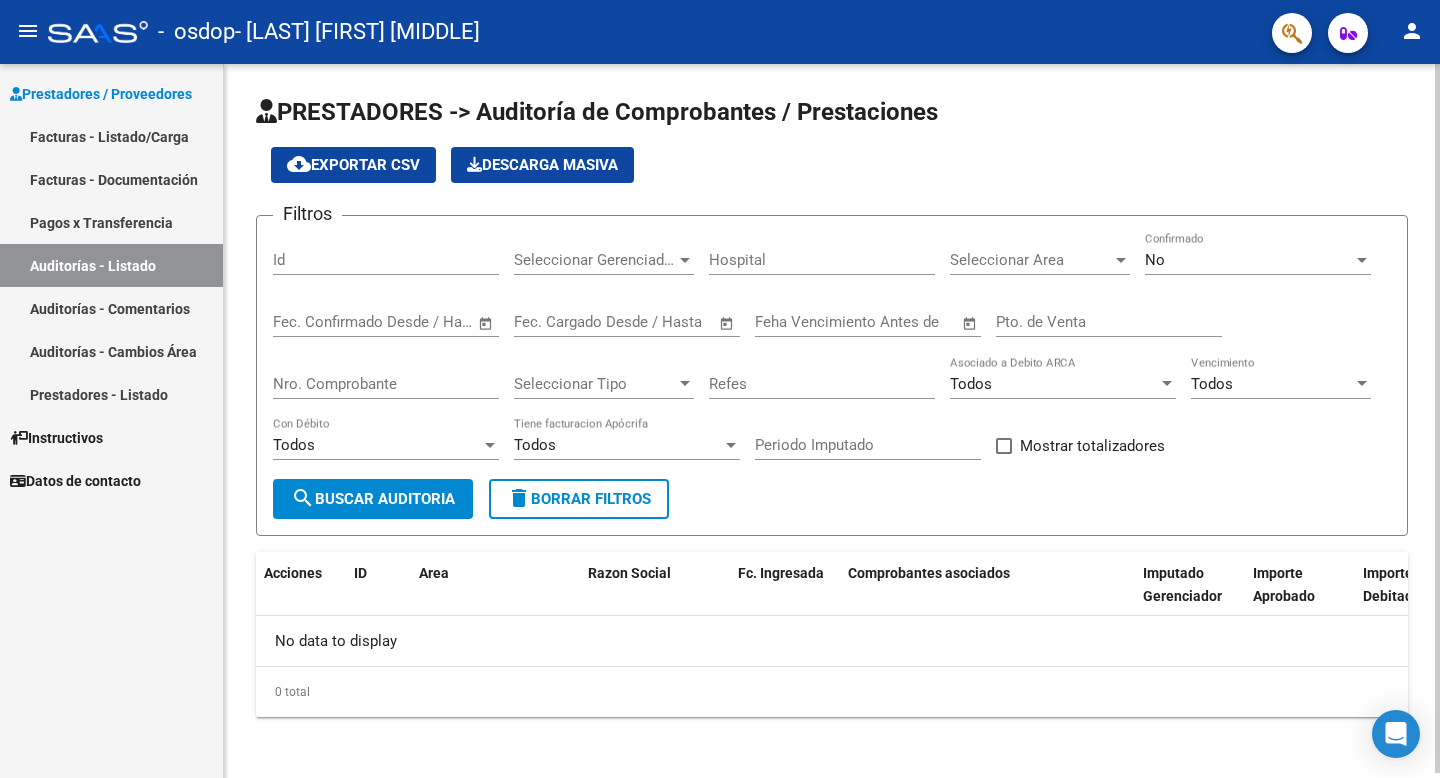 scroll, scrollTop: 4, scrollLeft: 0, axis: vertical 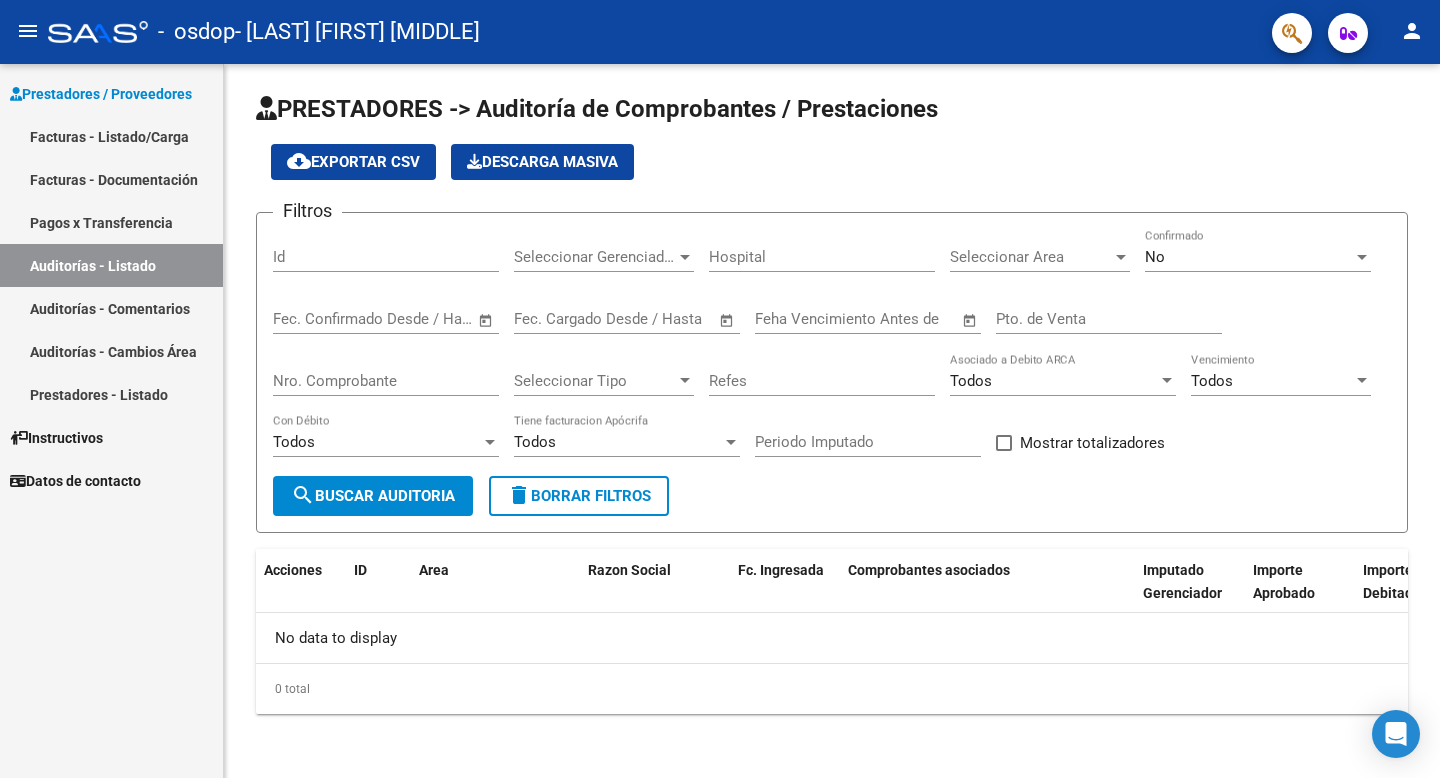 click on "Instructivos" at bounding box center [111, 437] 